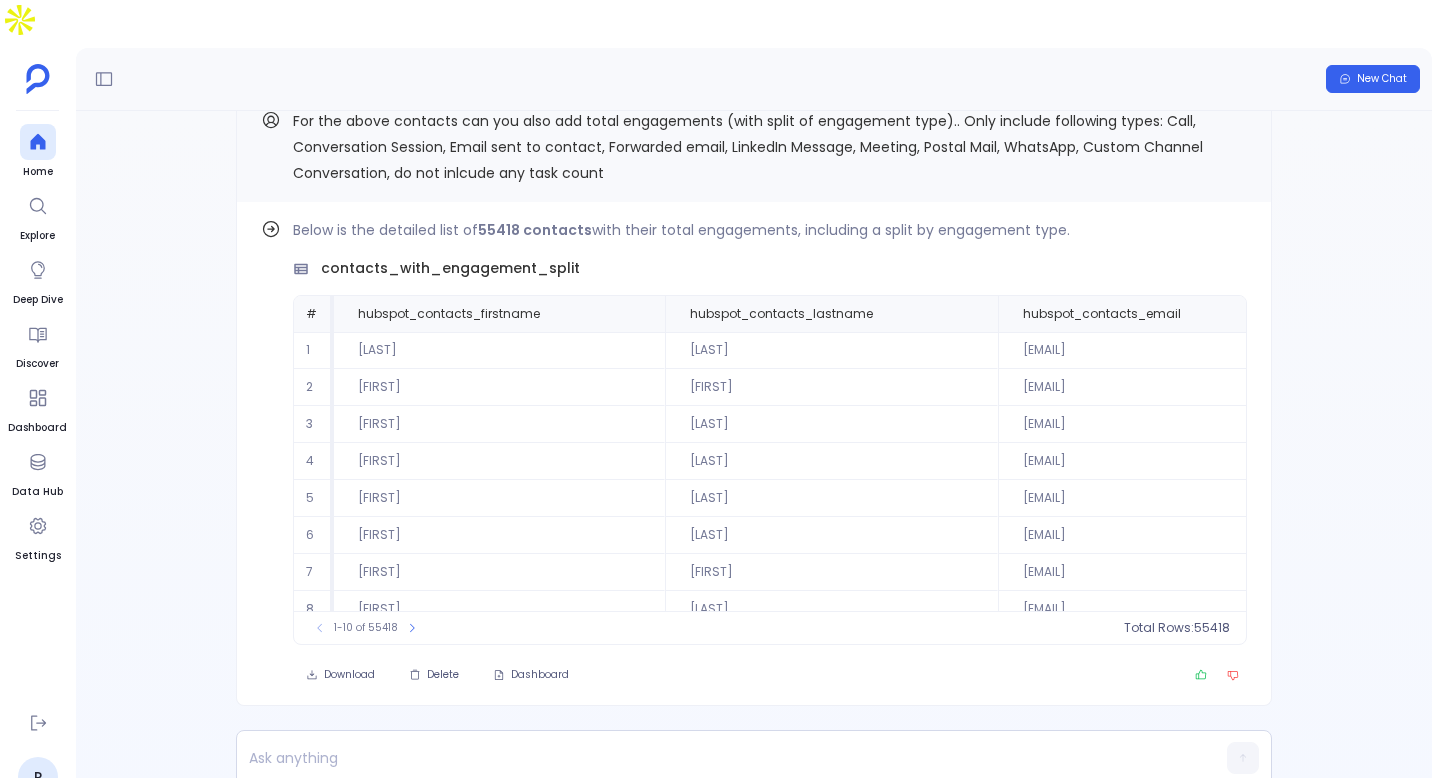 scroll, scrollTop: 0, scrollLeft: 0, axis: both 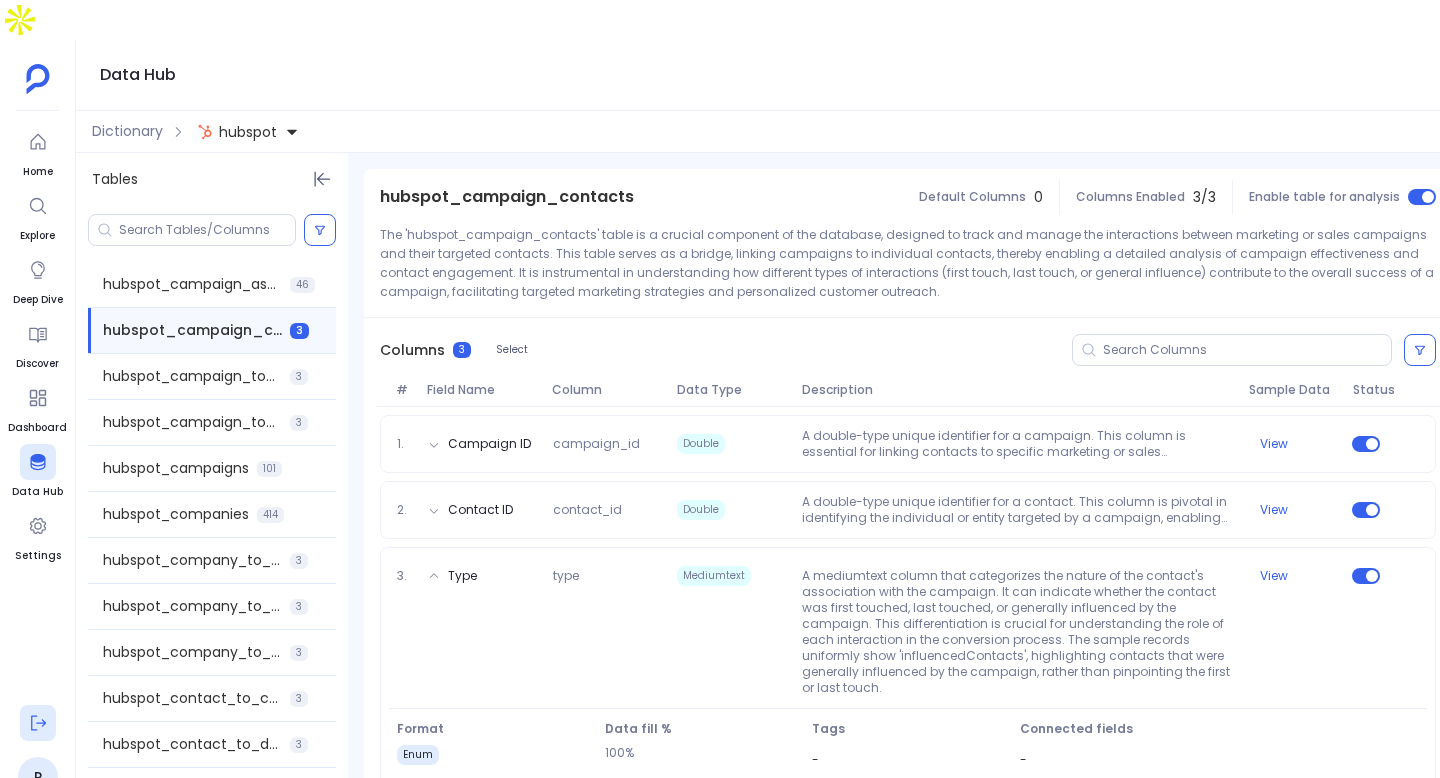 click at bounding box center (38, 723) 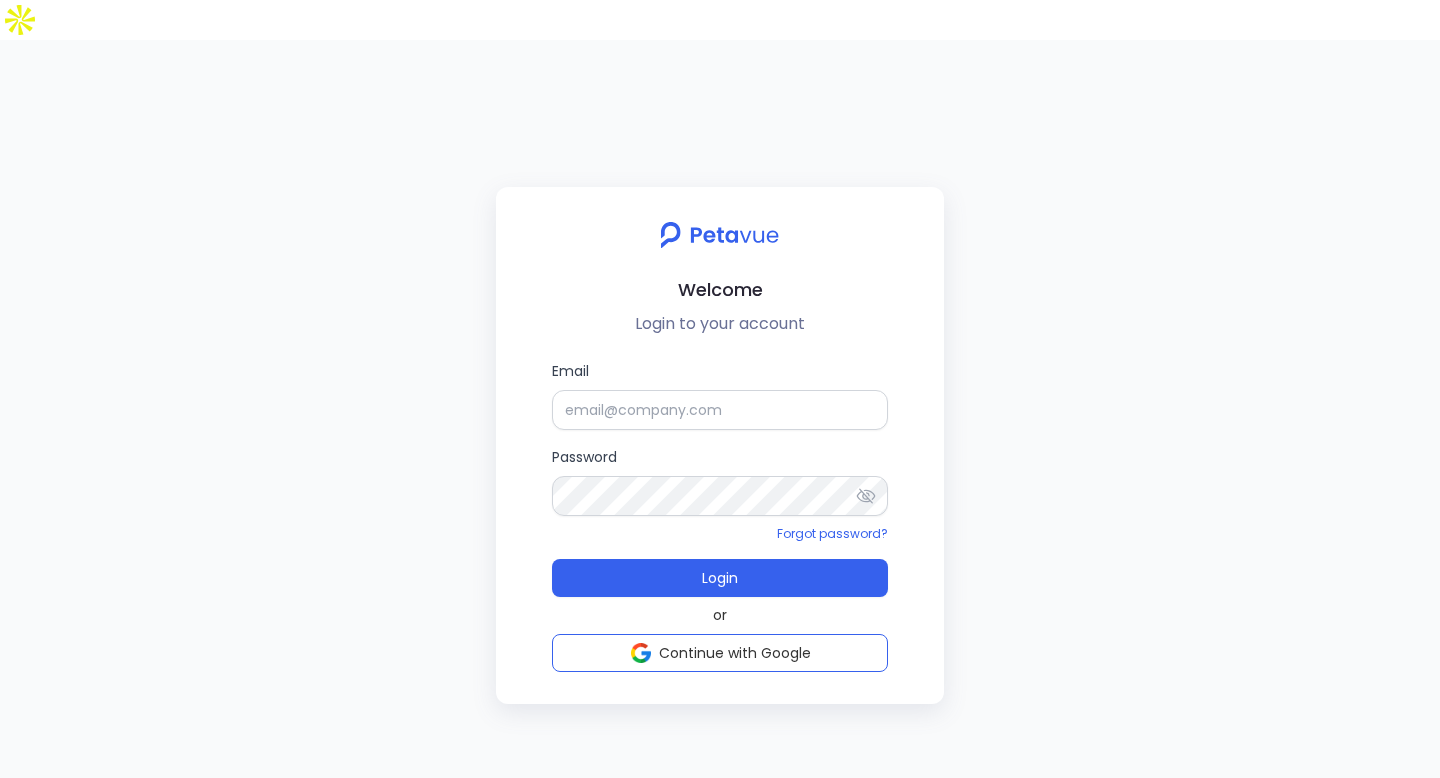 click on "Email Password Forgot password? Login" at bounding box center (720, 478) 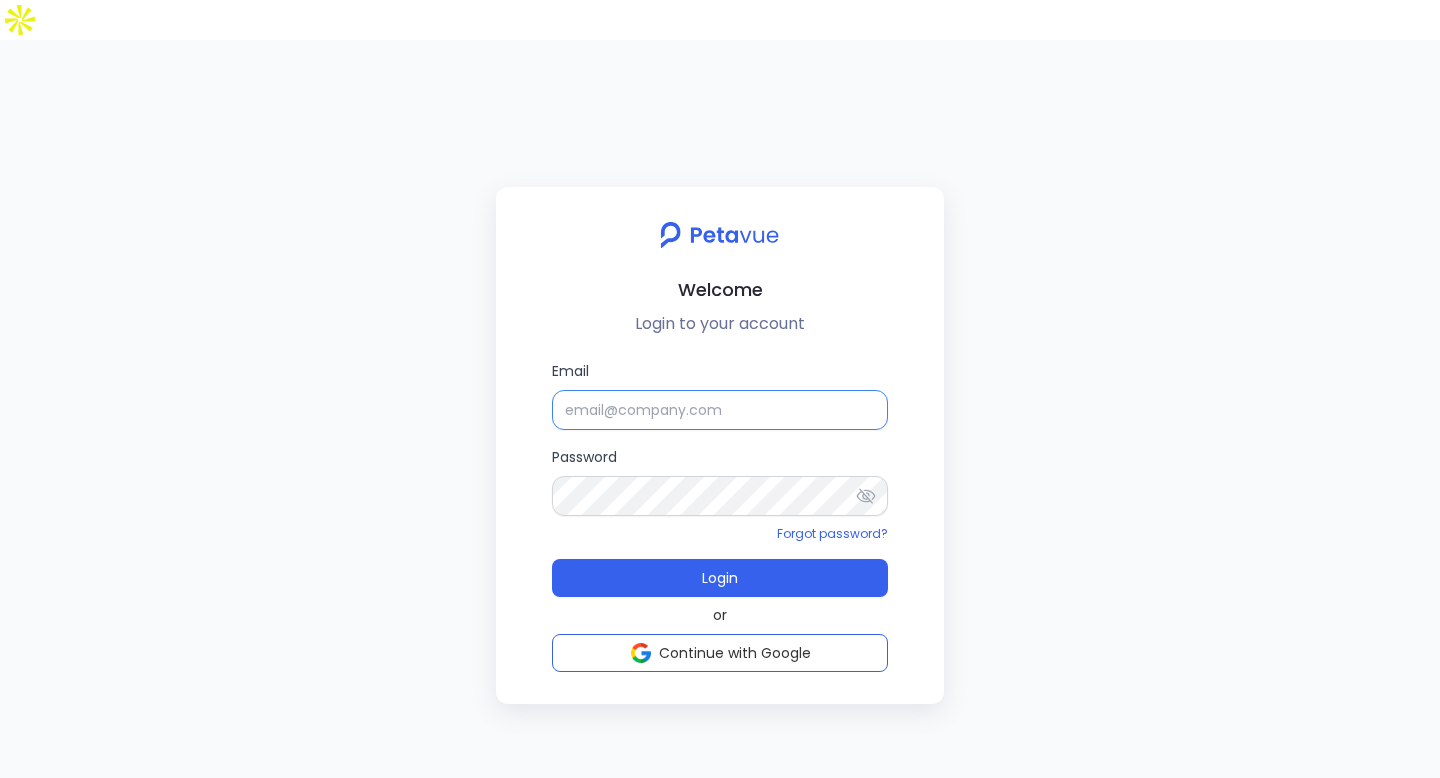 click on "Email" at bounding box center [720, 410] 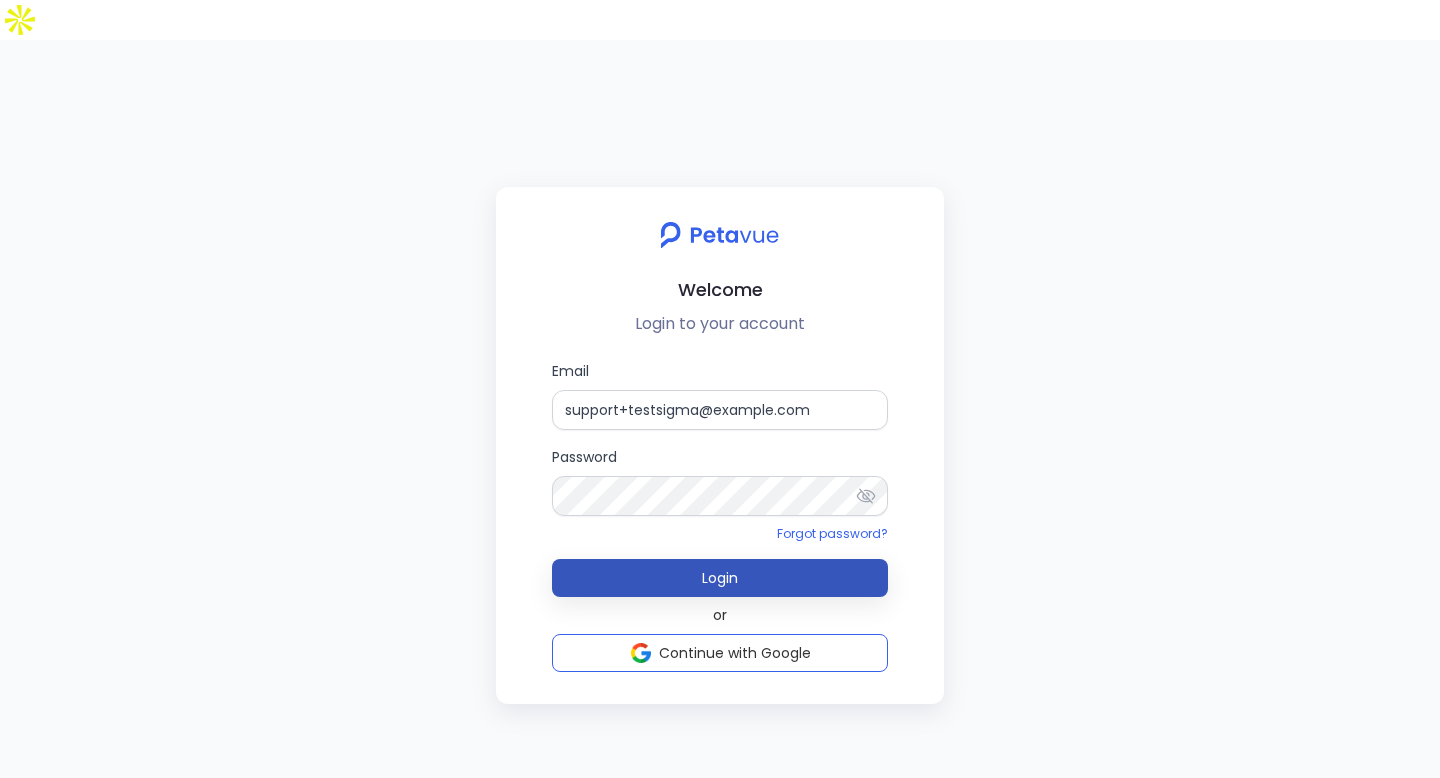 click on "Login" at bounding box center [720, 578] 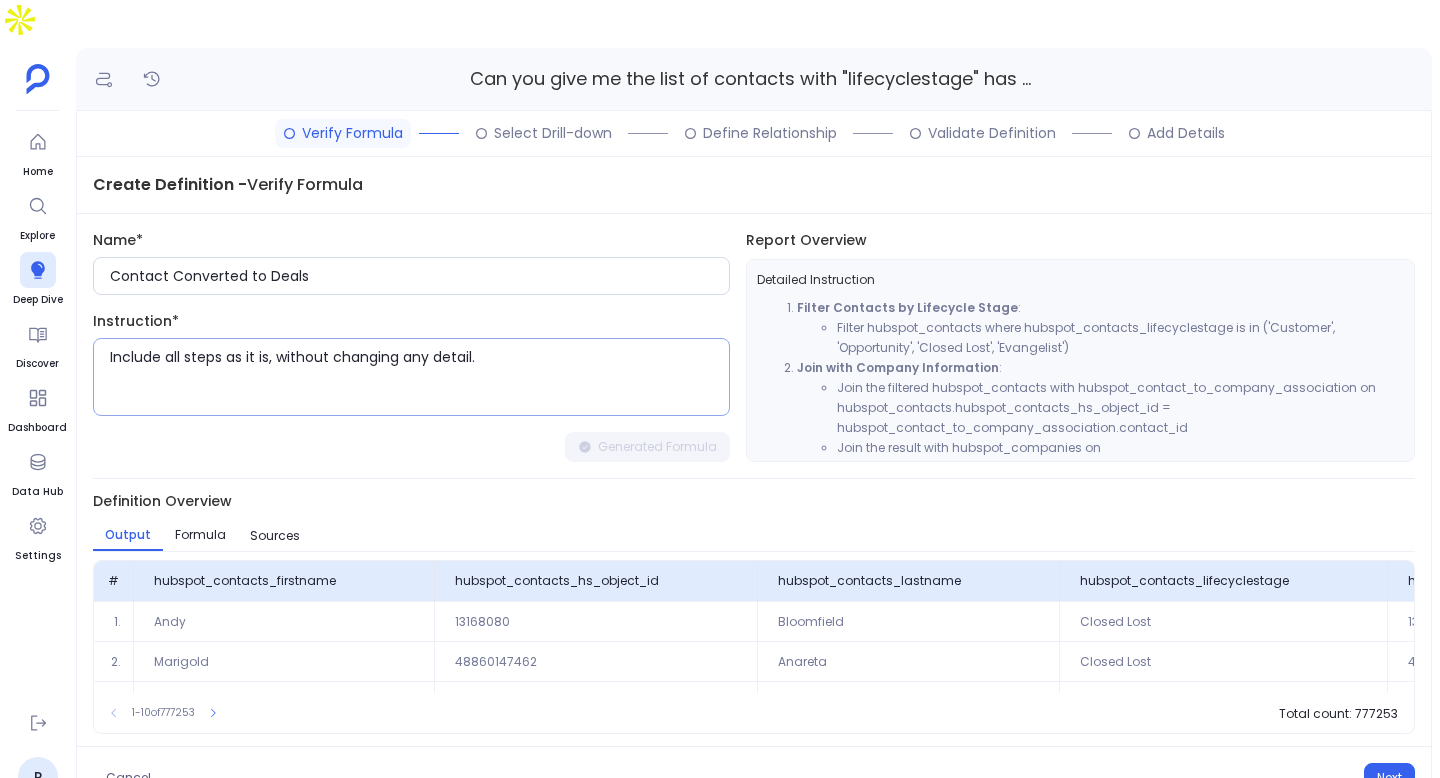 scroll, scrollTop: 0, scrollLeft: 0, axis: both 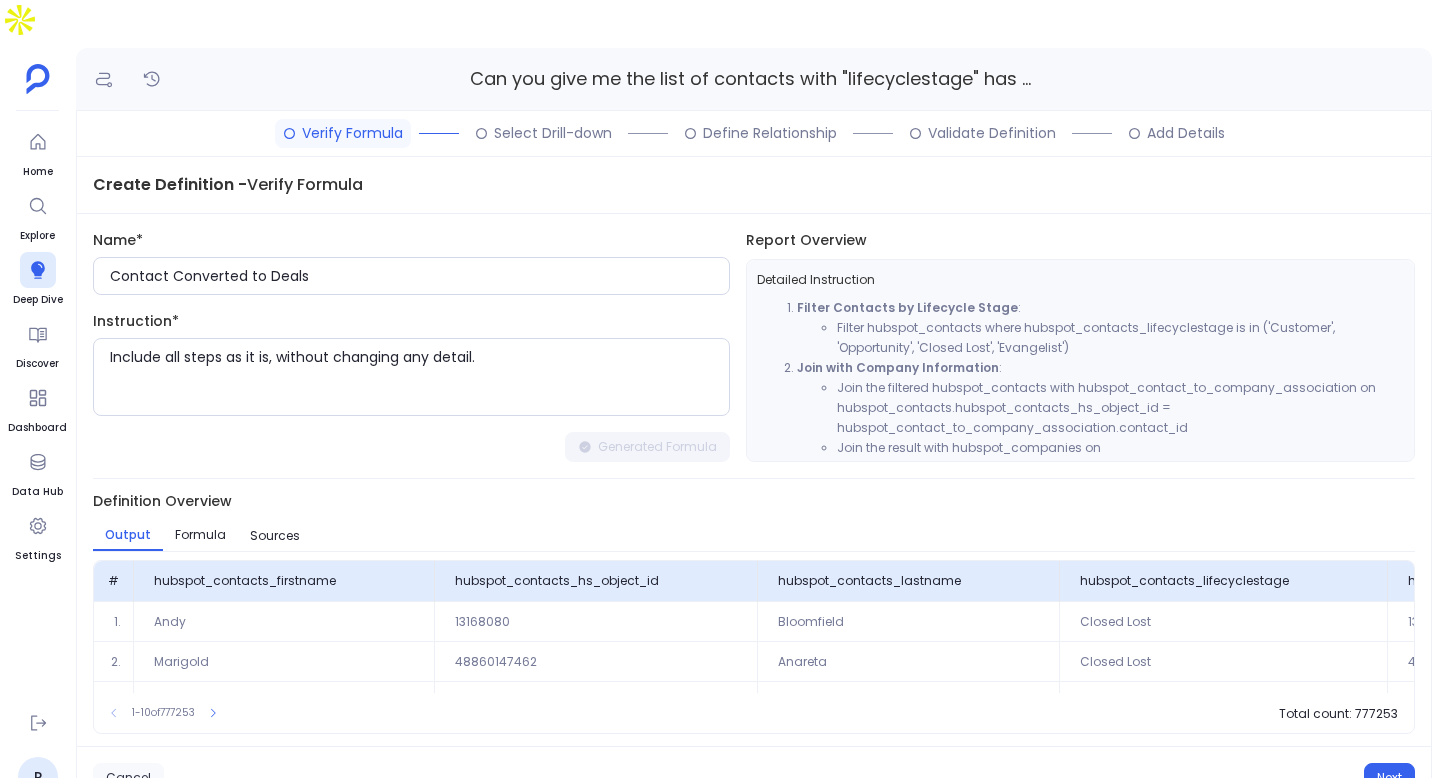 click on "Cancel" at bounding box center [128, 778] 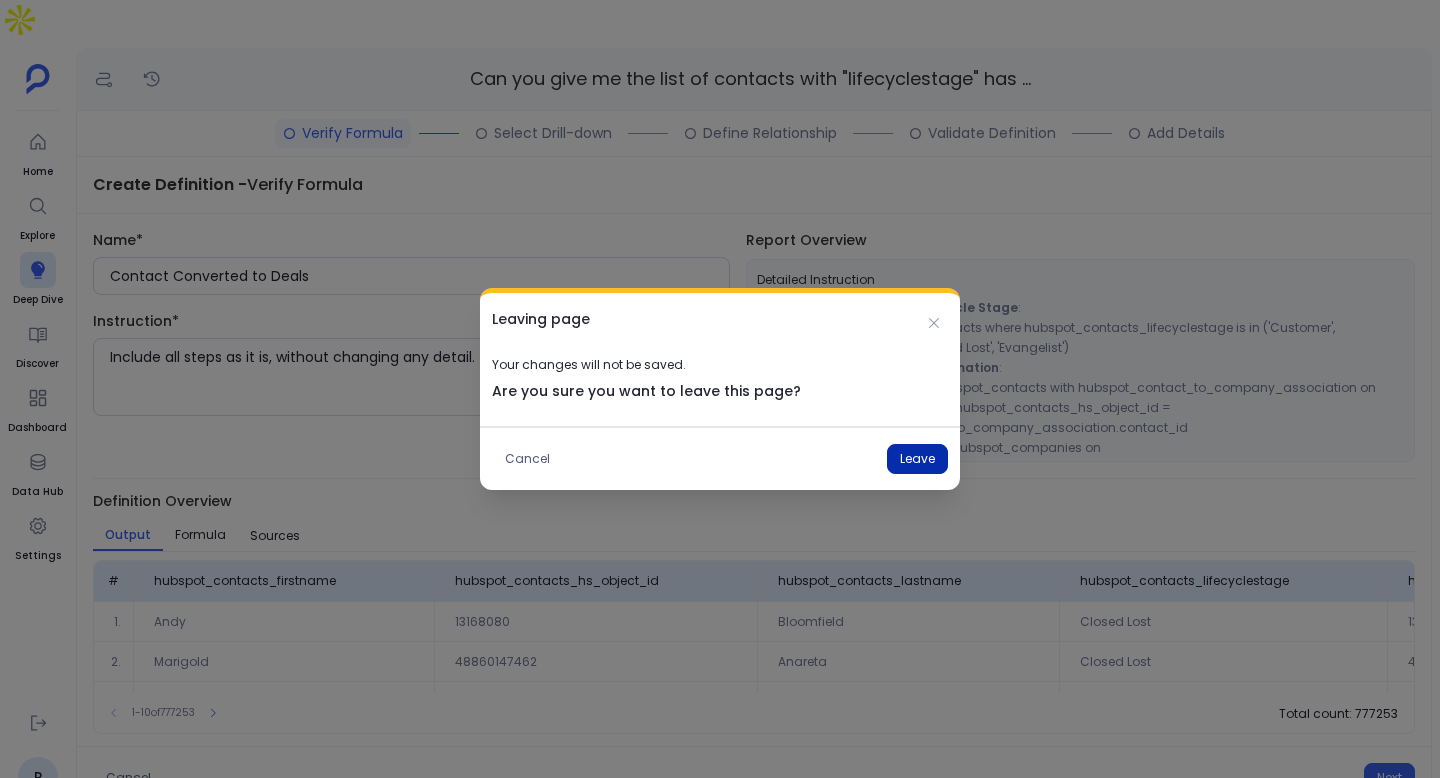 click on "Leave" at bounding box center [917, 459] 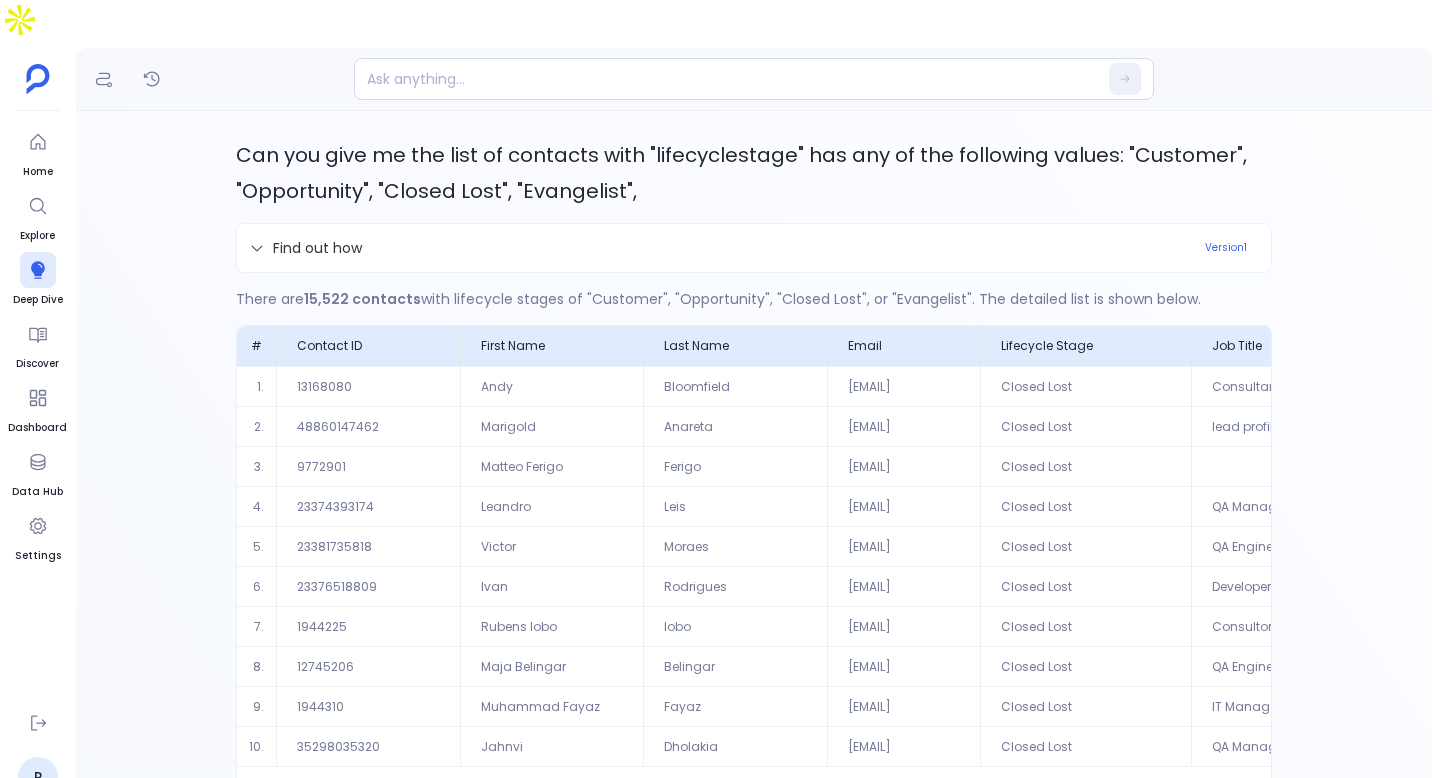 click on "Can you give me the list of contacts with "lifecyclestage" has any of the following values: "Customer", "Opportunity", "Closed Lost", "Evangelist"," at bounding box center [741, 173] 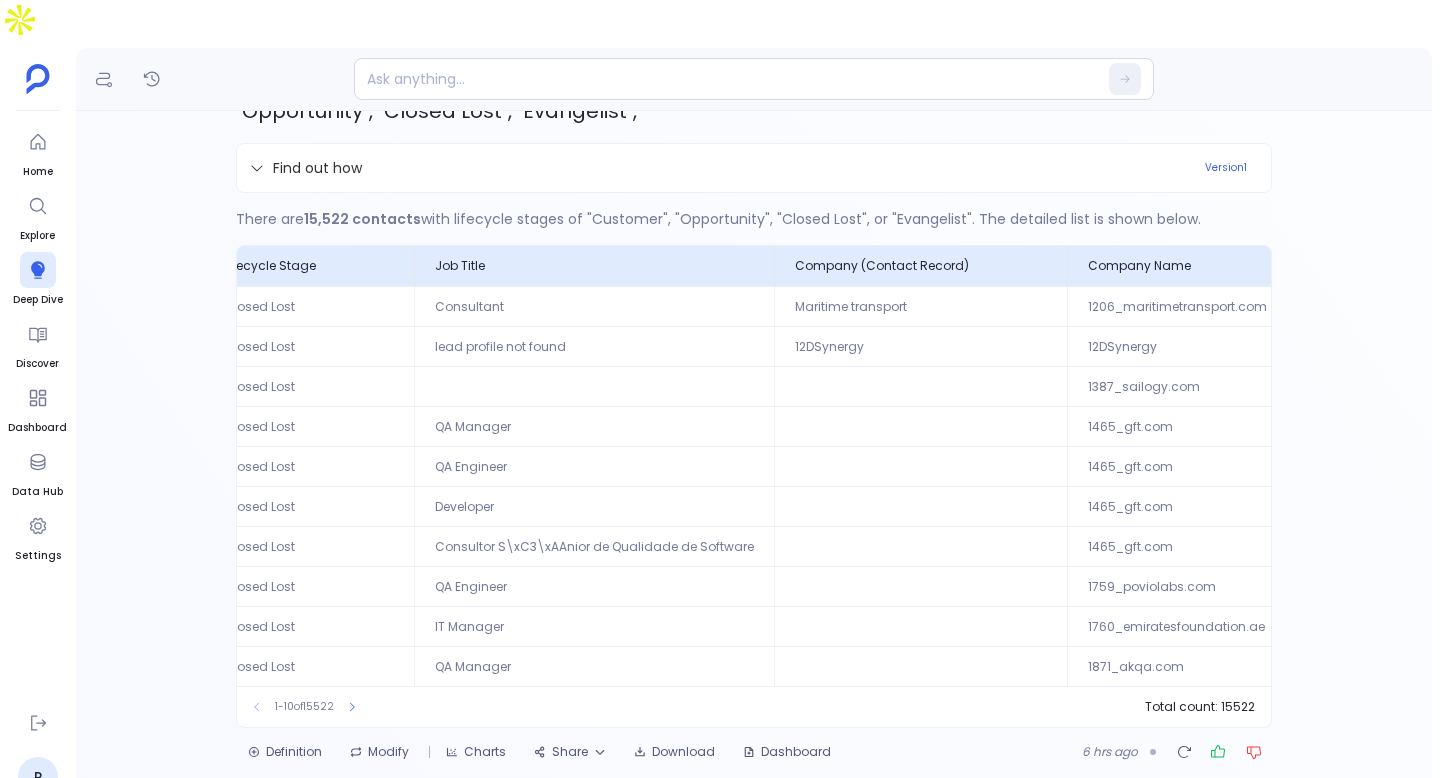 scroll, scrollTop: 0, scrollLeft: 887, axis: horizontal 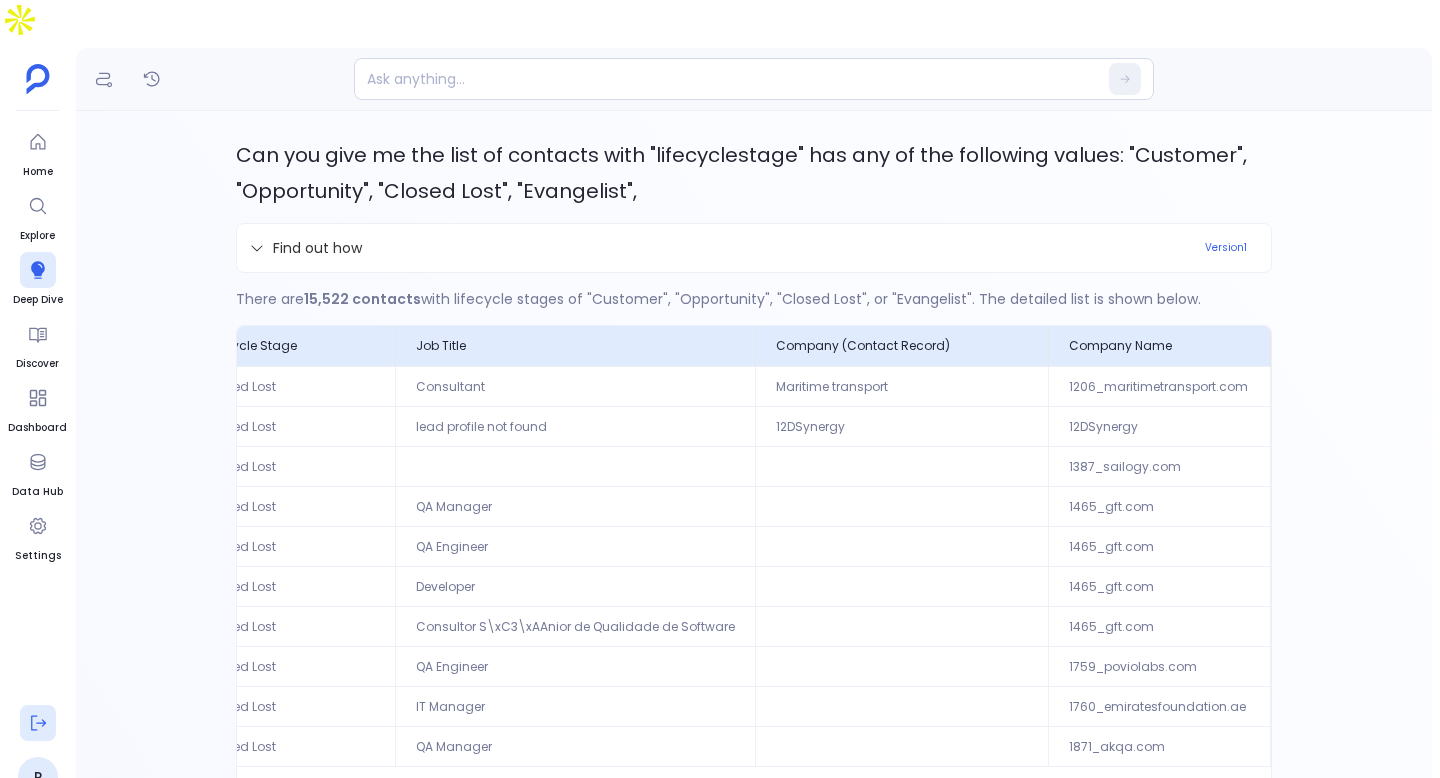 click at bounding box center [38, 723] 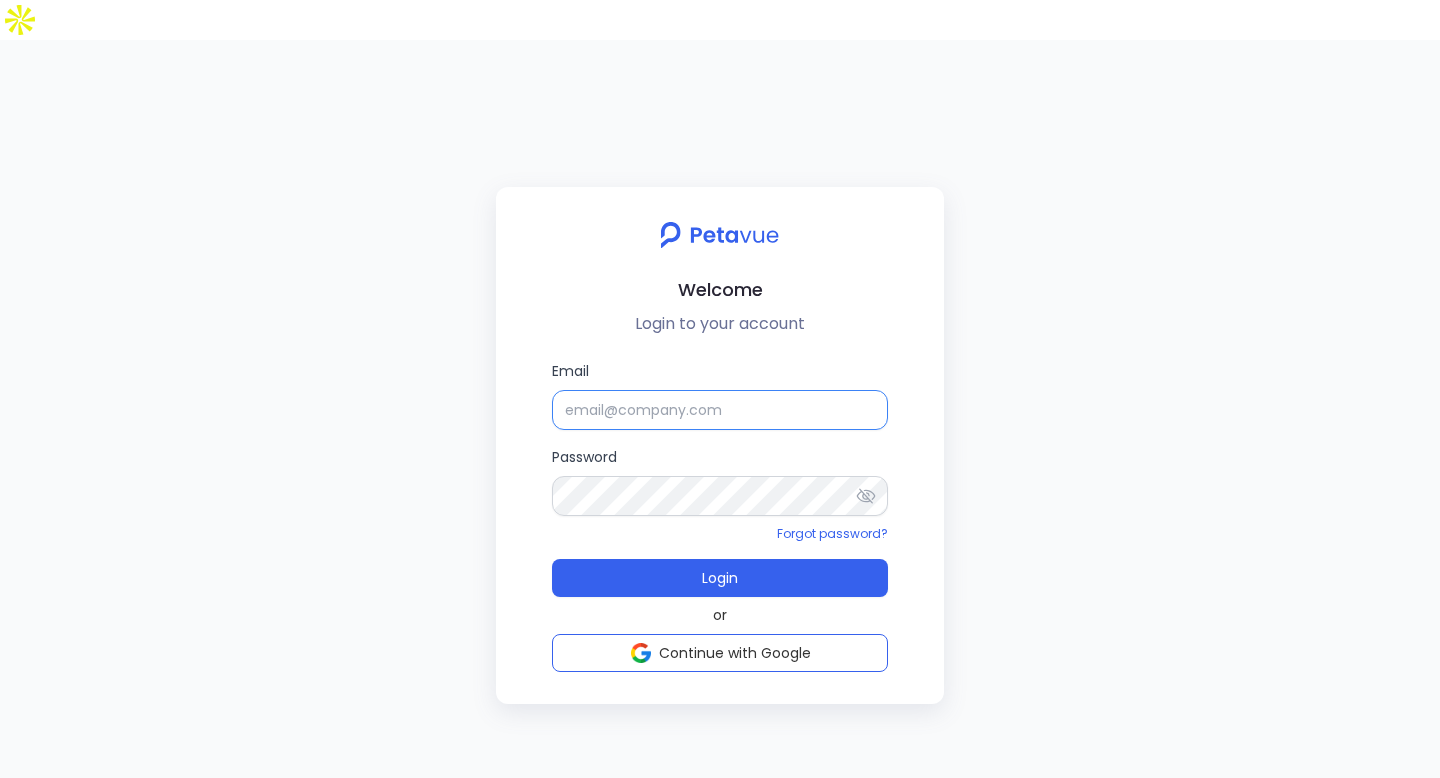 click on "Email" at bounding box center (720, 410) 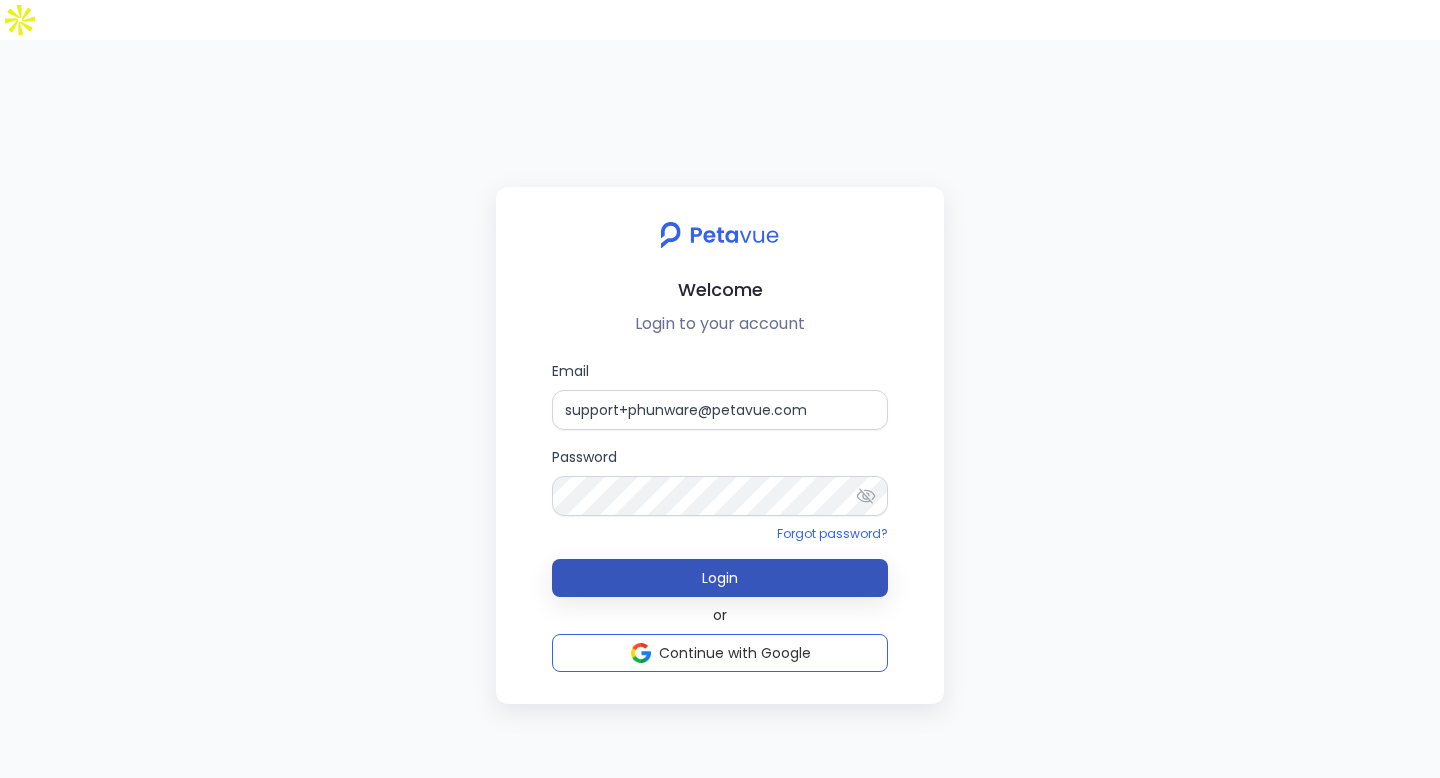 click on "Login" at bounding box center [720, 578] 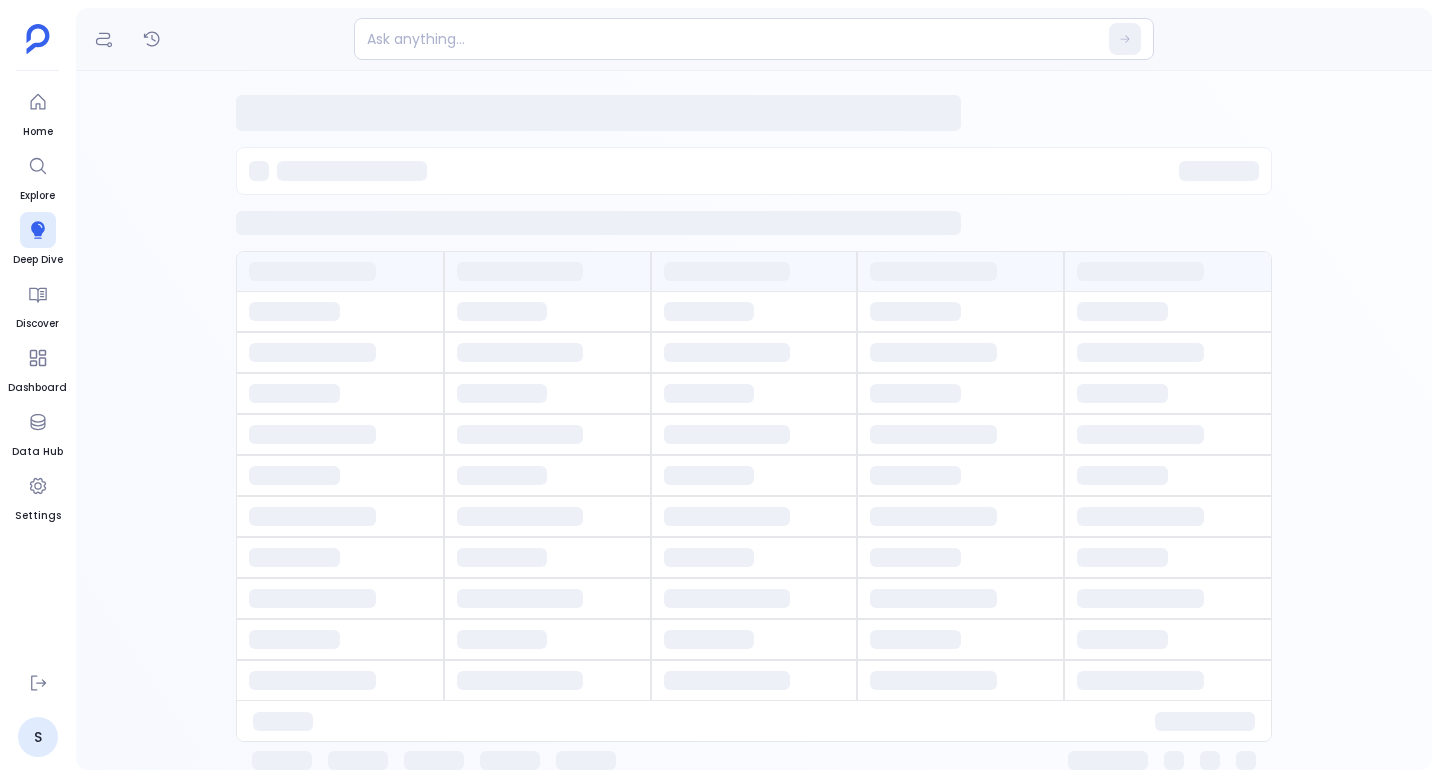 scroll, scrollTop: 0, scrollLeft: 0, axis: both 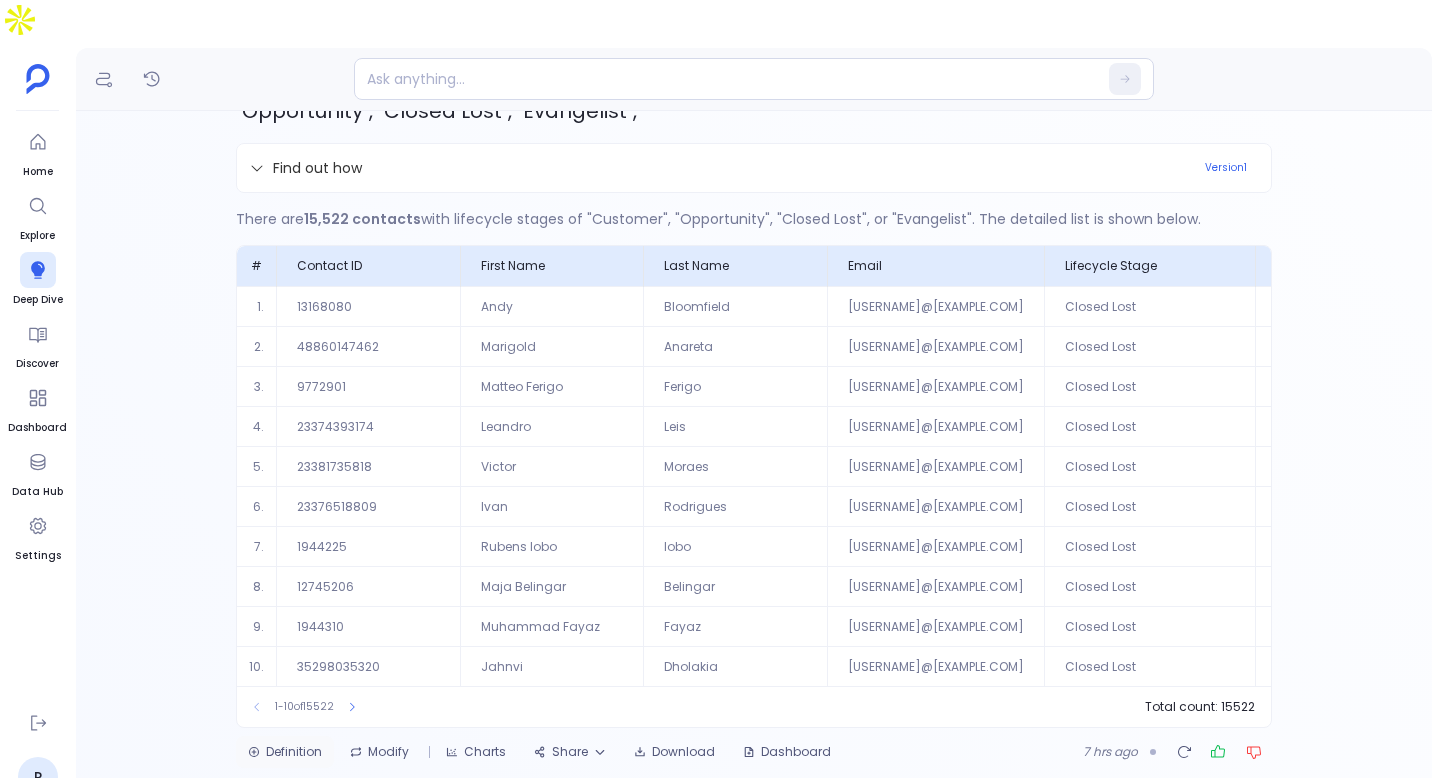 click on "Definition" at bounding box center (285, 752) 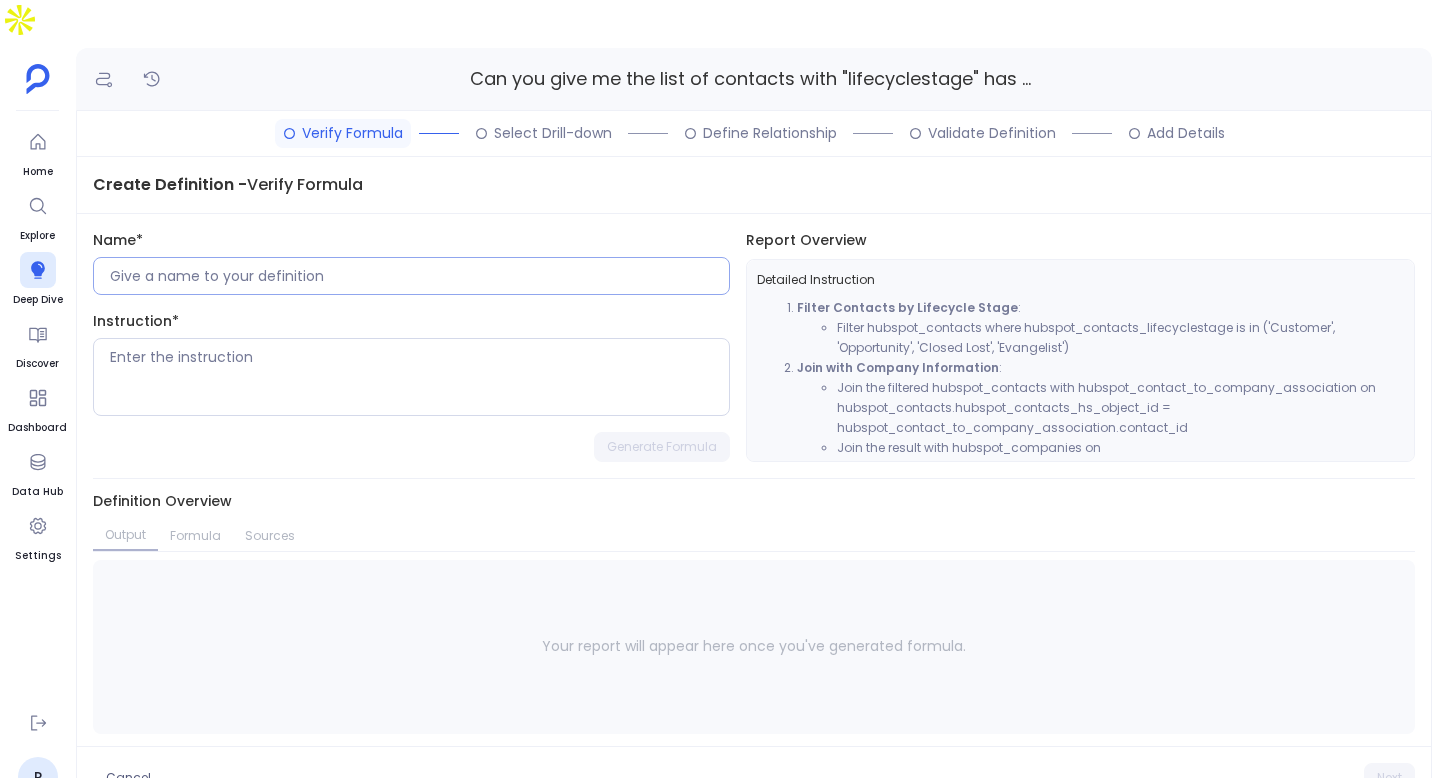 click at bounding box center (411, 276) 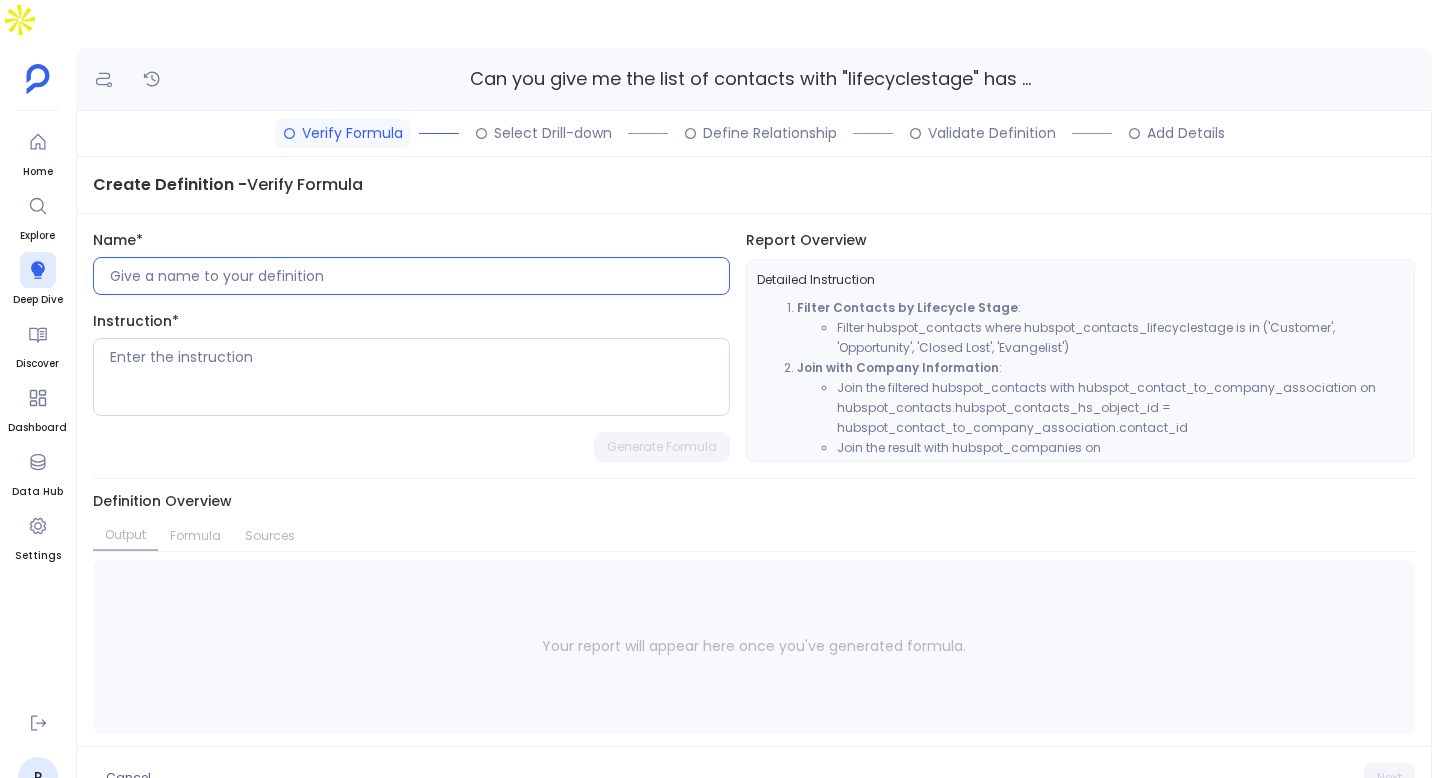 click at bounding box center [419, 276] 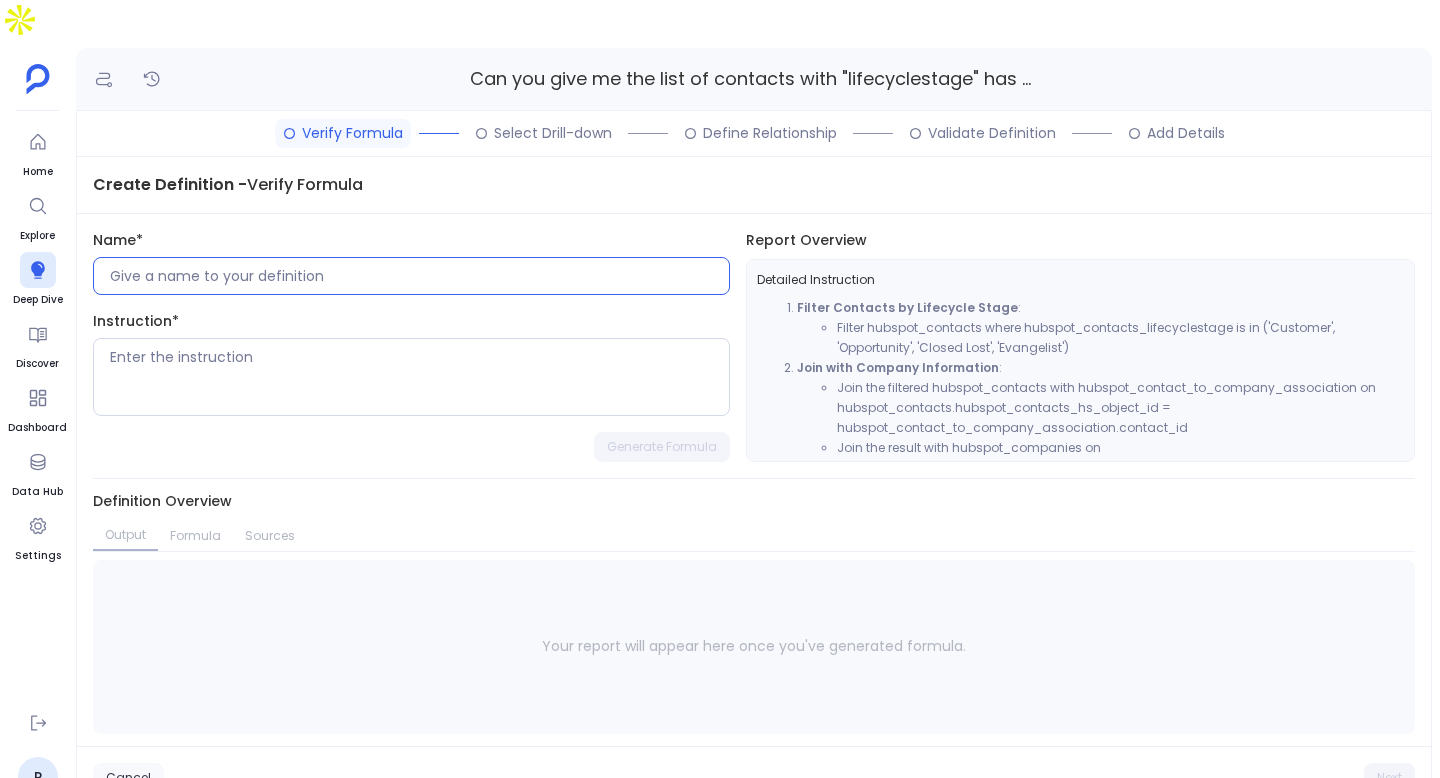 click on "Cancel" at bounding box center (128, 778) 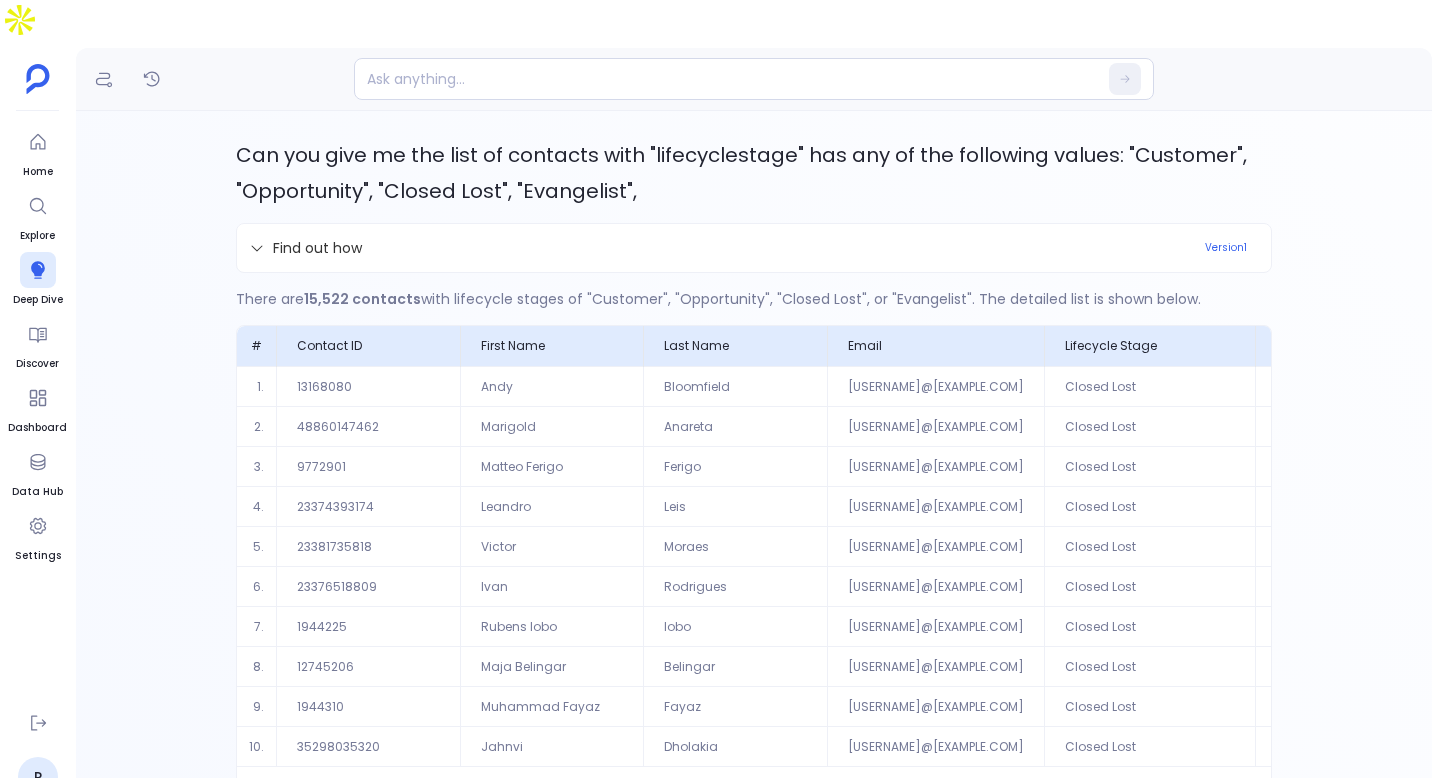 click on "Can you give me the list of contacts with "lifecyclestage" has any of the following values: "Customer", "Opportunity", "Closed Lost", "Evangelist"," at bounding box center (741, 173) 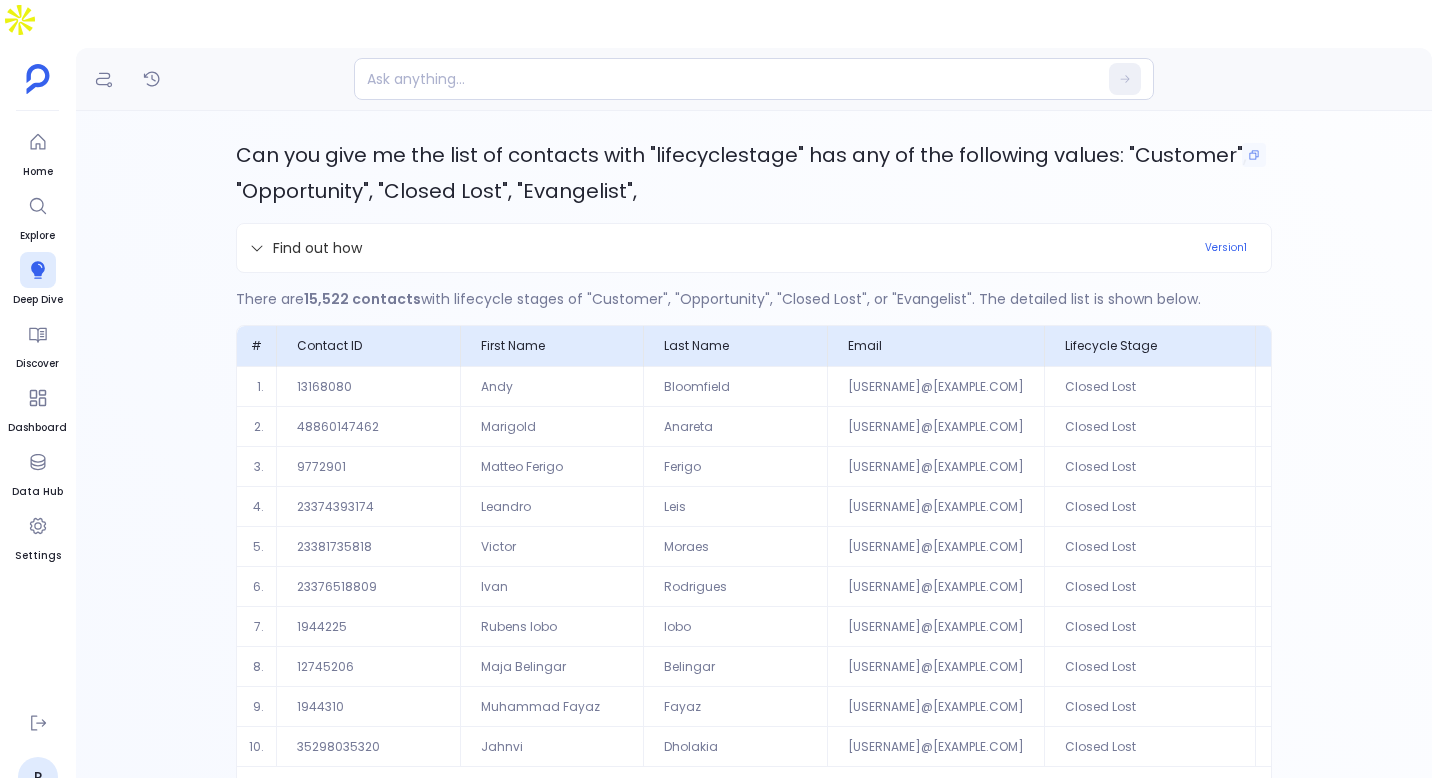 click on "Can you give me the list of contacts with "lifecyclestage" has any of the following values: "Customer", "Opportunity", "Closed Lost", "Evangelist"," at bounding box center [741, 173] 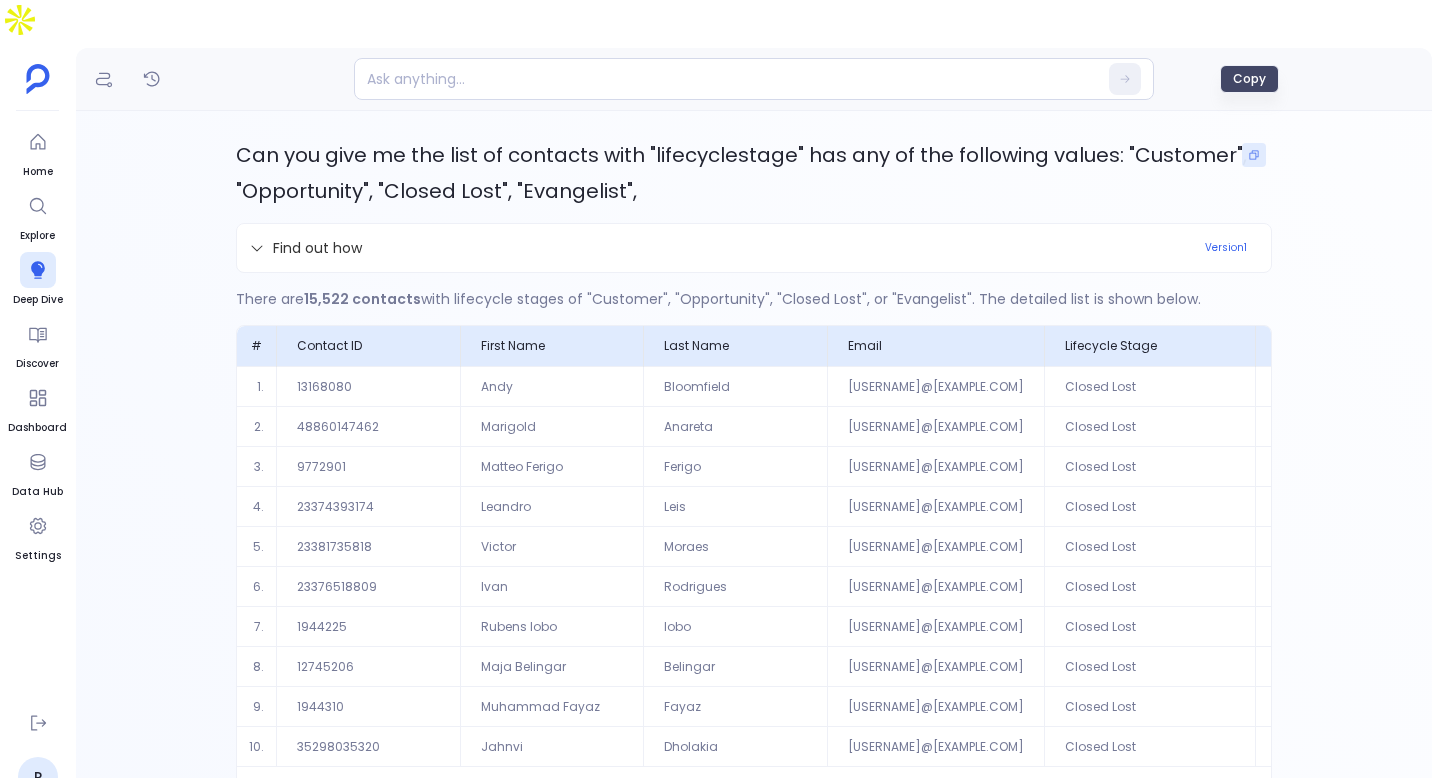 click at bounding box center [1254, 155] 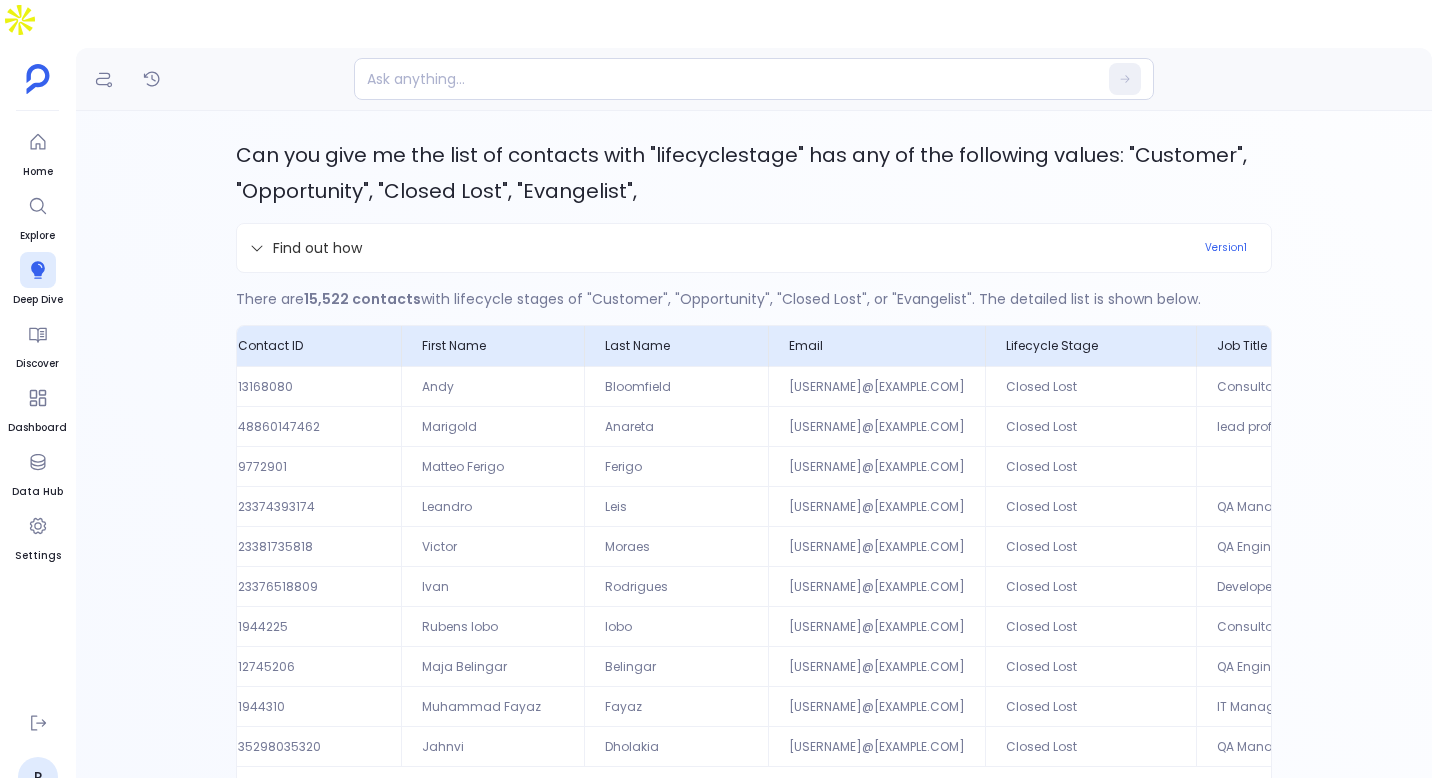 scroll, scrollTop: 0, scrollLeft: 63, axis: horizontal 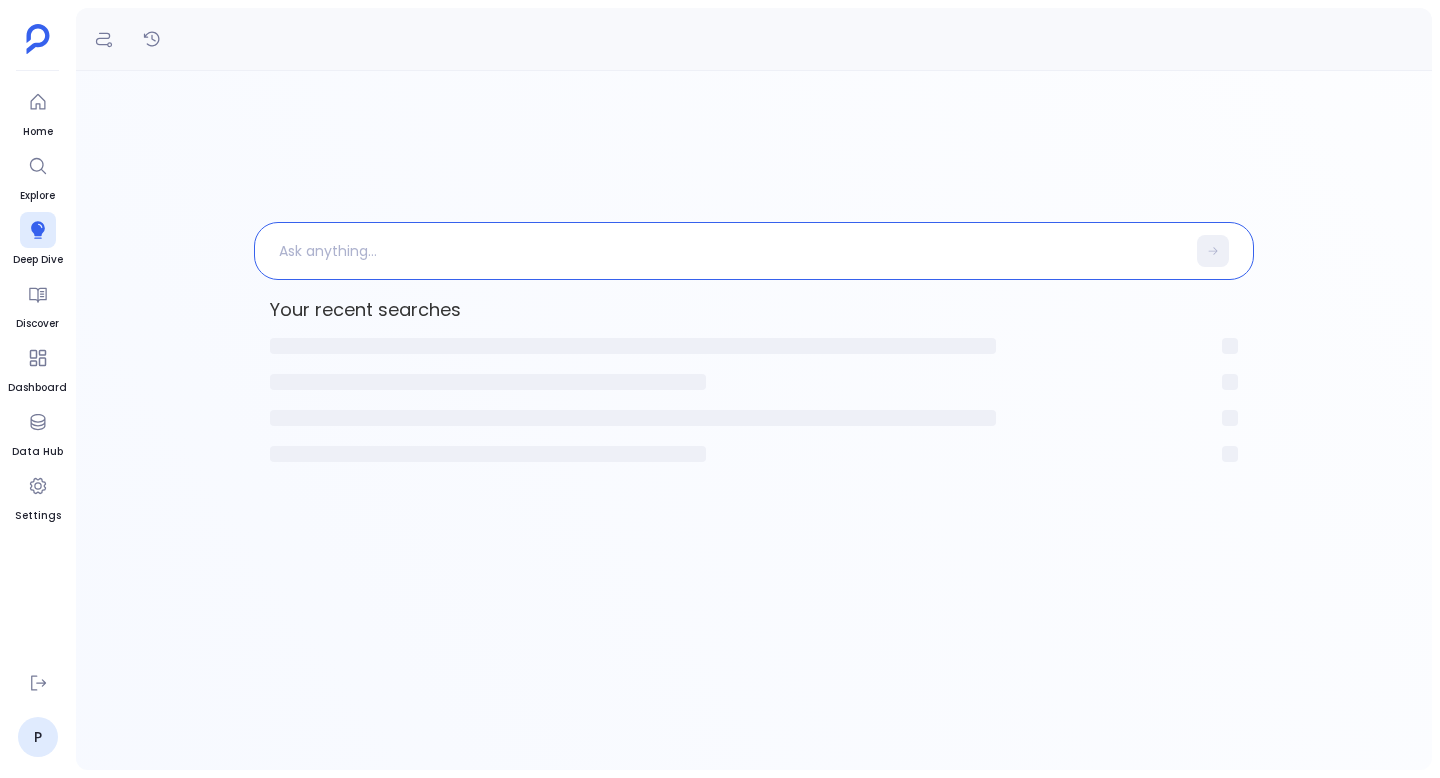 click at bounding box center [720, 251] 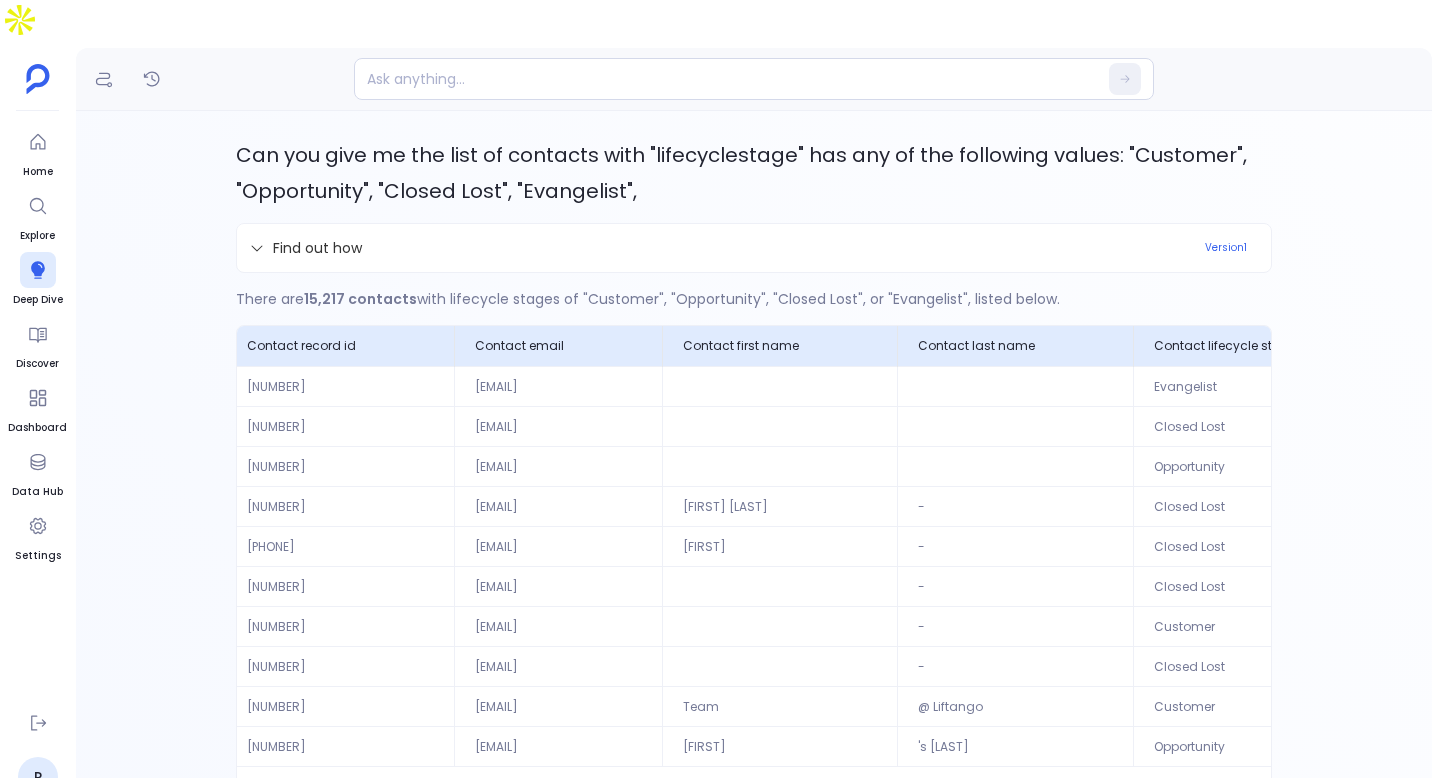 scroll, scrollTop: 0, scrollLeft: 0, axis: both 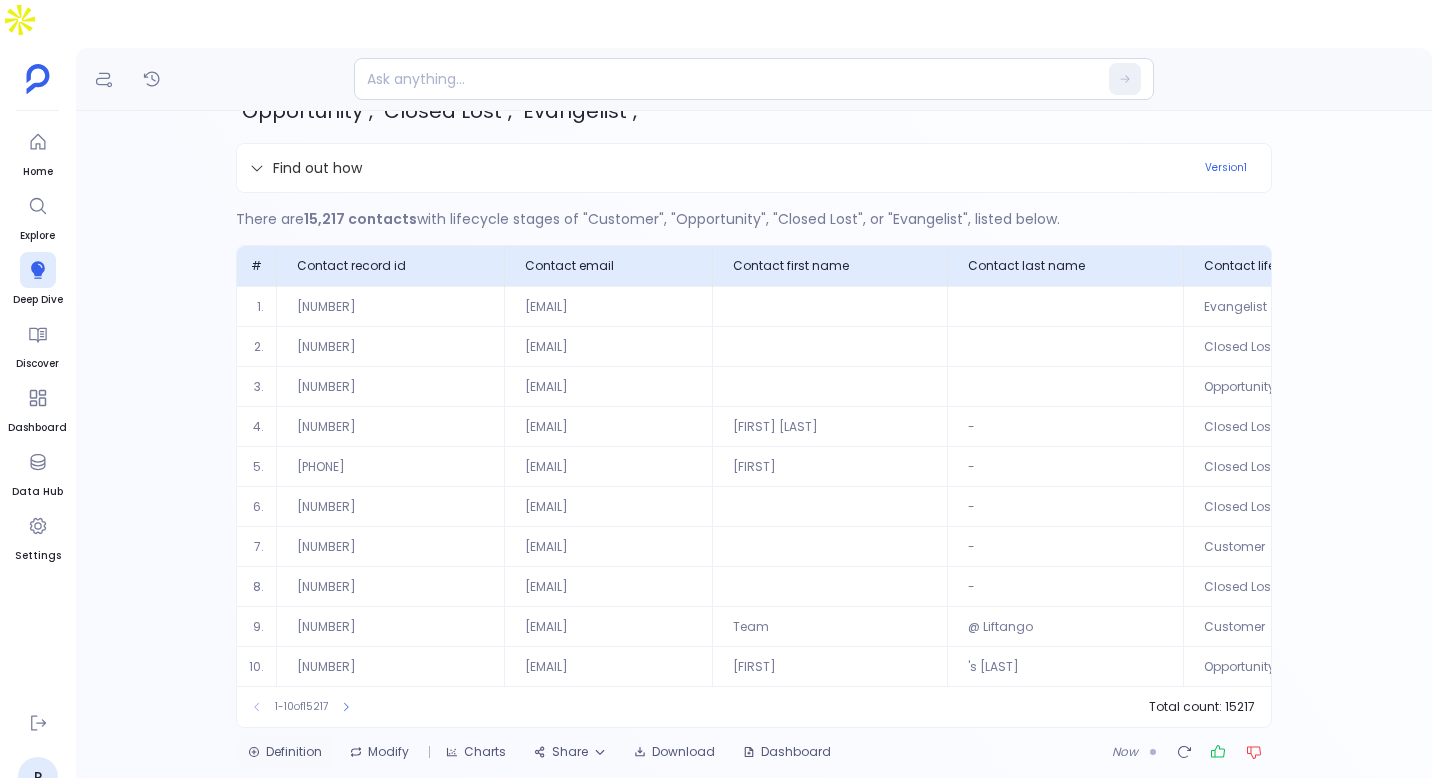click on "Definition" at bounding box center (285, 752) 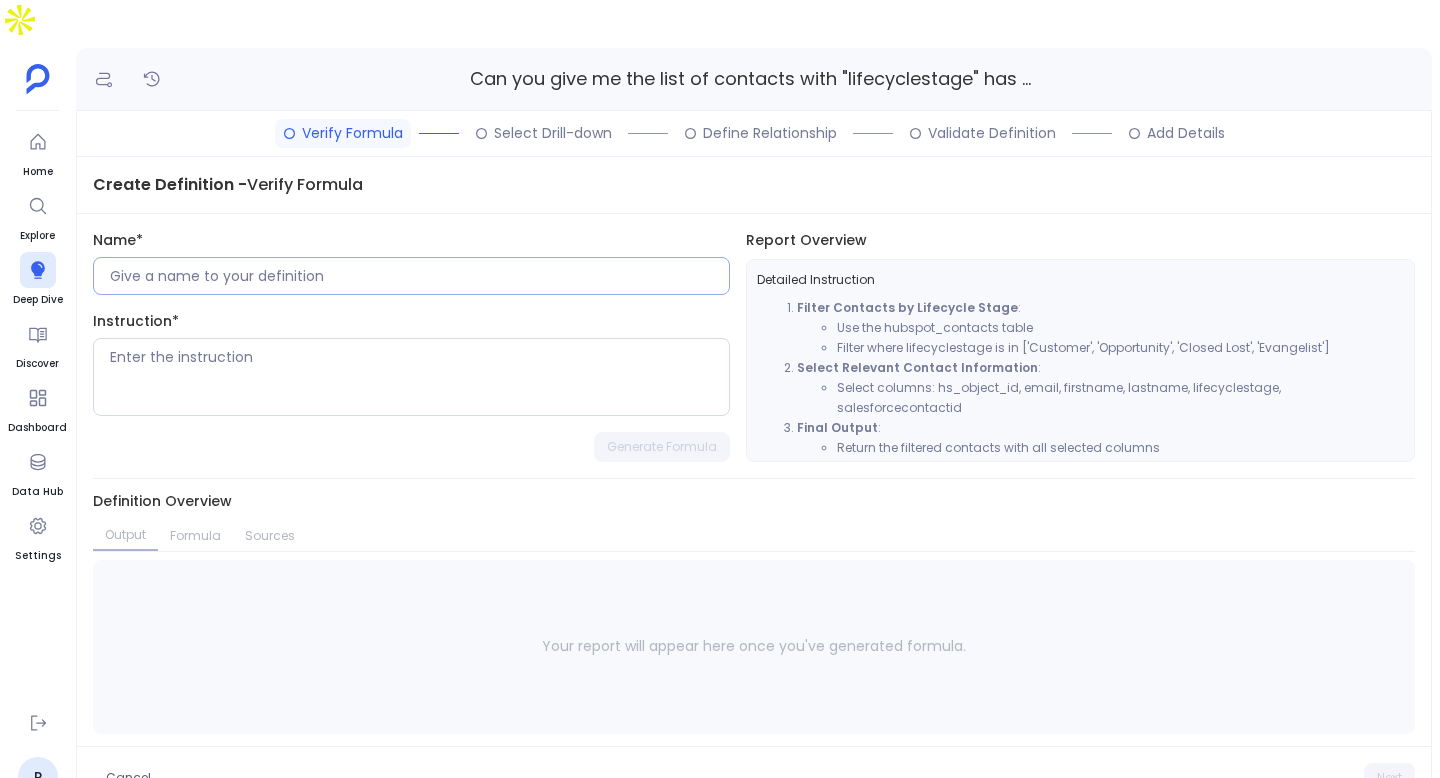 click at bounding box center (419, 276) 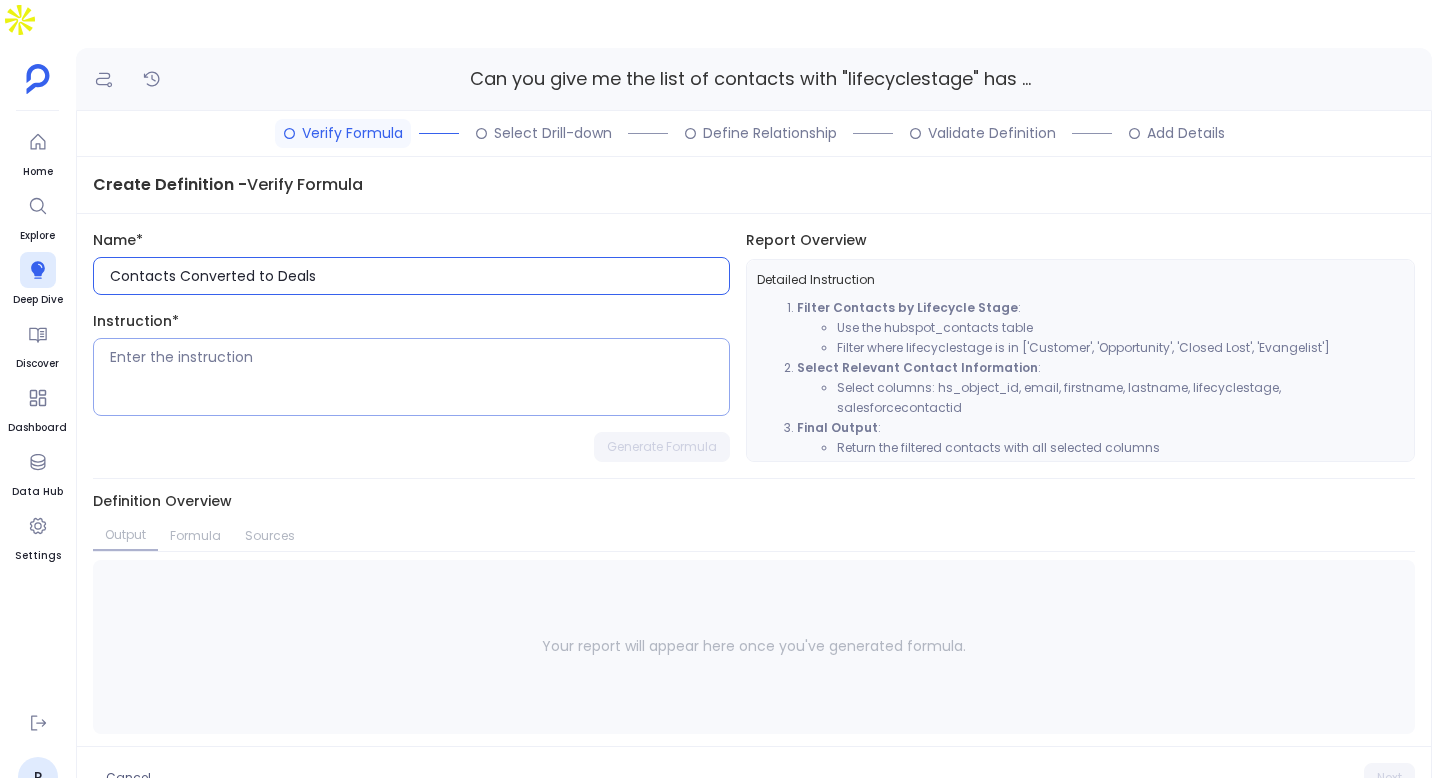 type on "Contacts Converted to Deals" 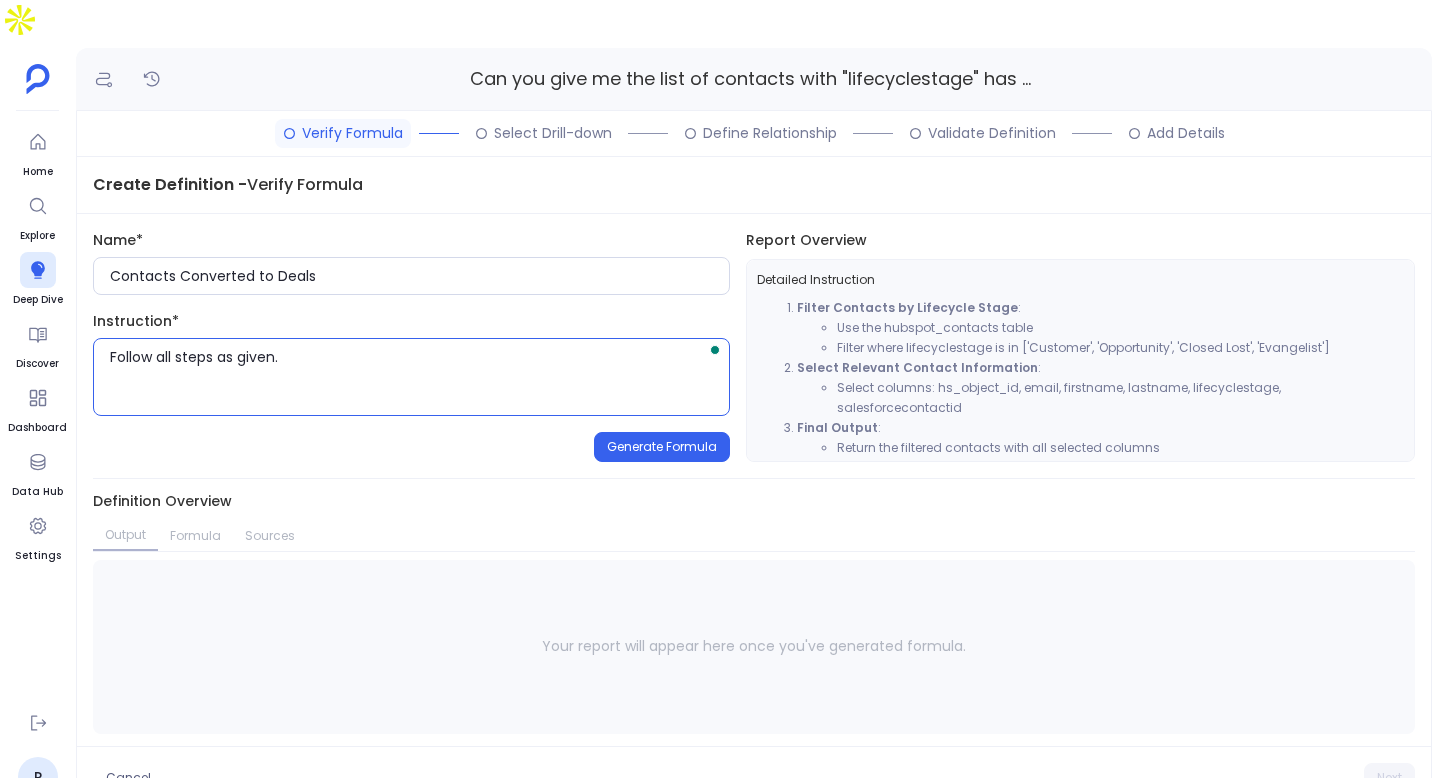 type on "Follow all steps as given." 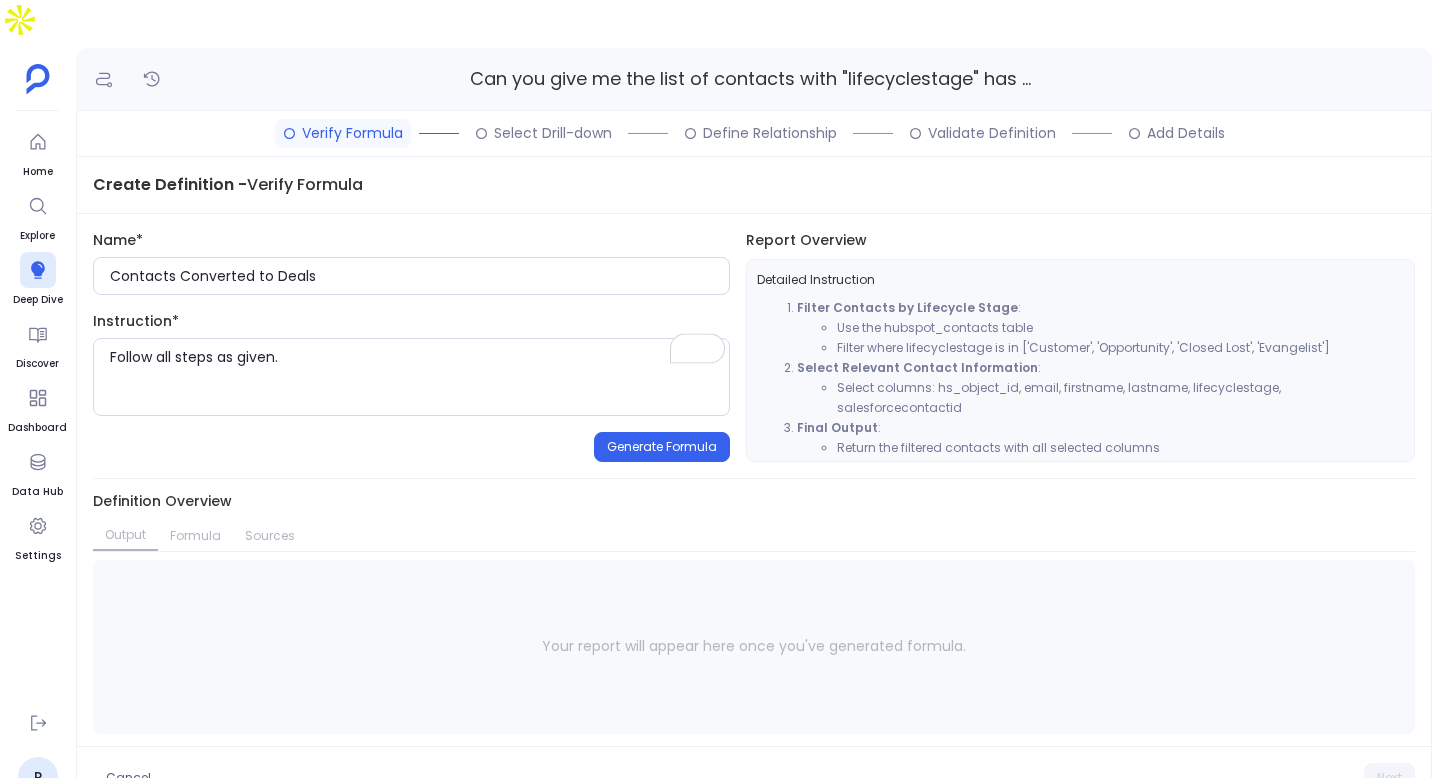 click on "Name* Contacts Converted to Deals Instruction* Follow all steps as given. Generate Formula" at bounding box center [411, 346] 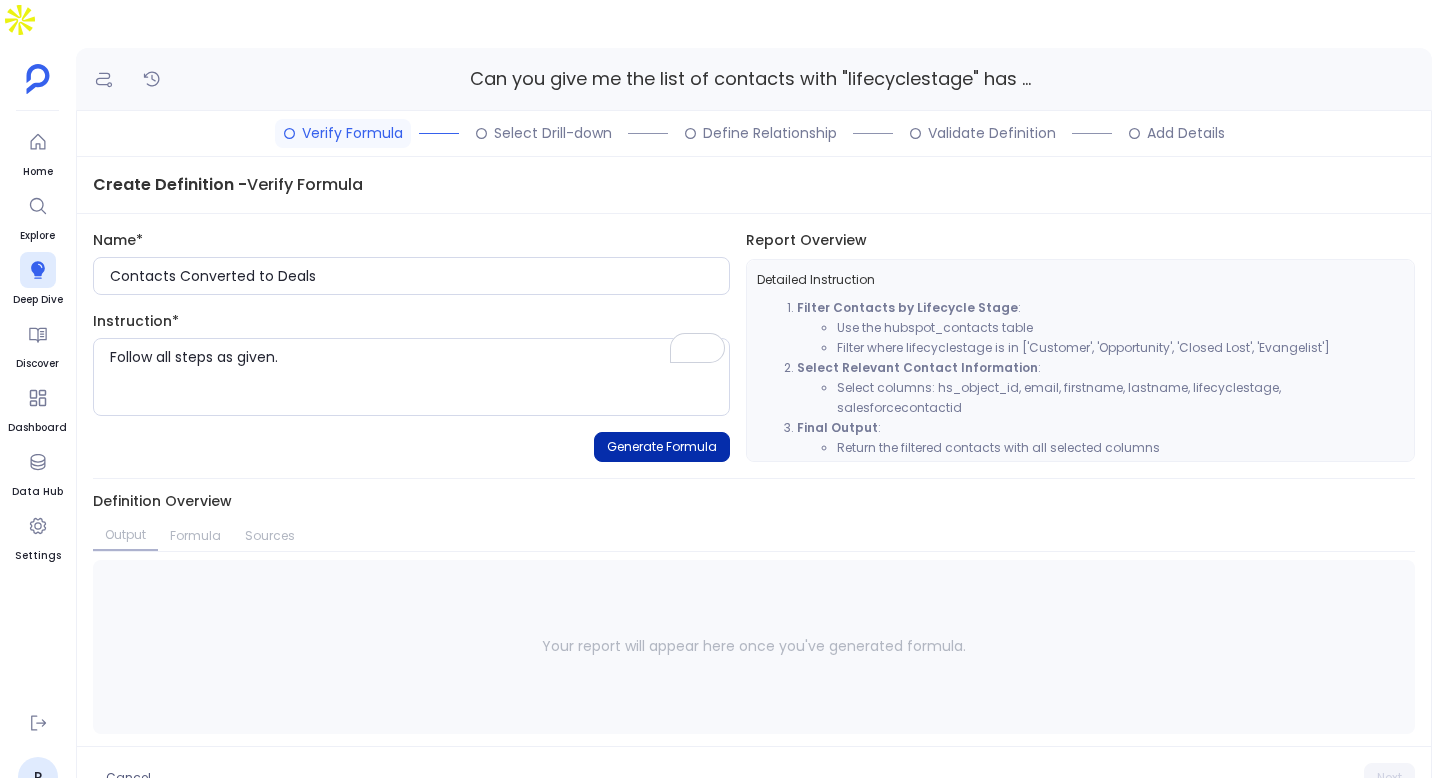 click on "Generate Formula" at bounding box center (662, 447) 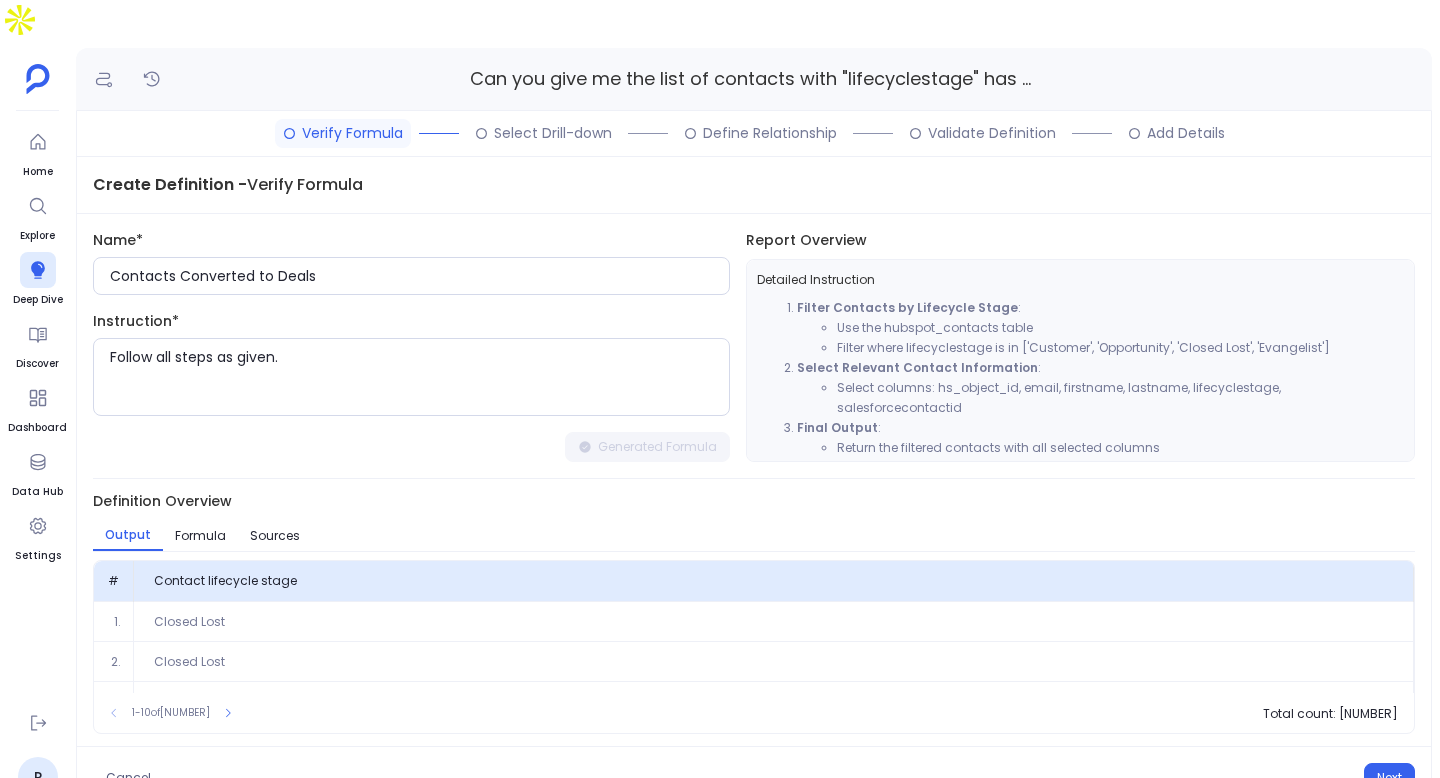 scroll, scrollTop: 307, scrollLeft: 0, axis: vertical 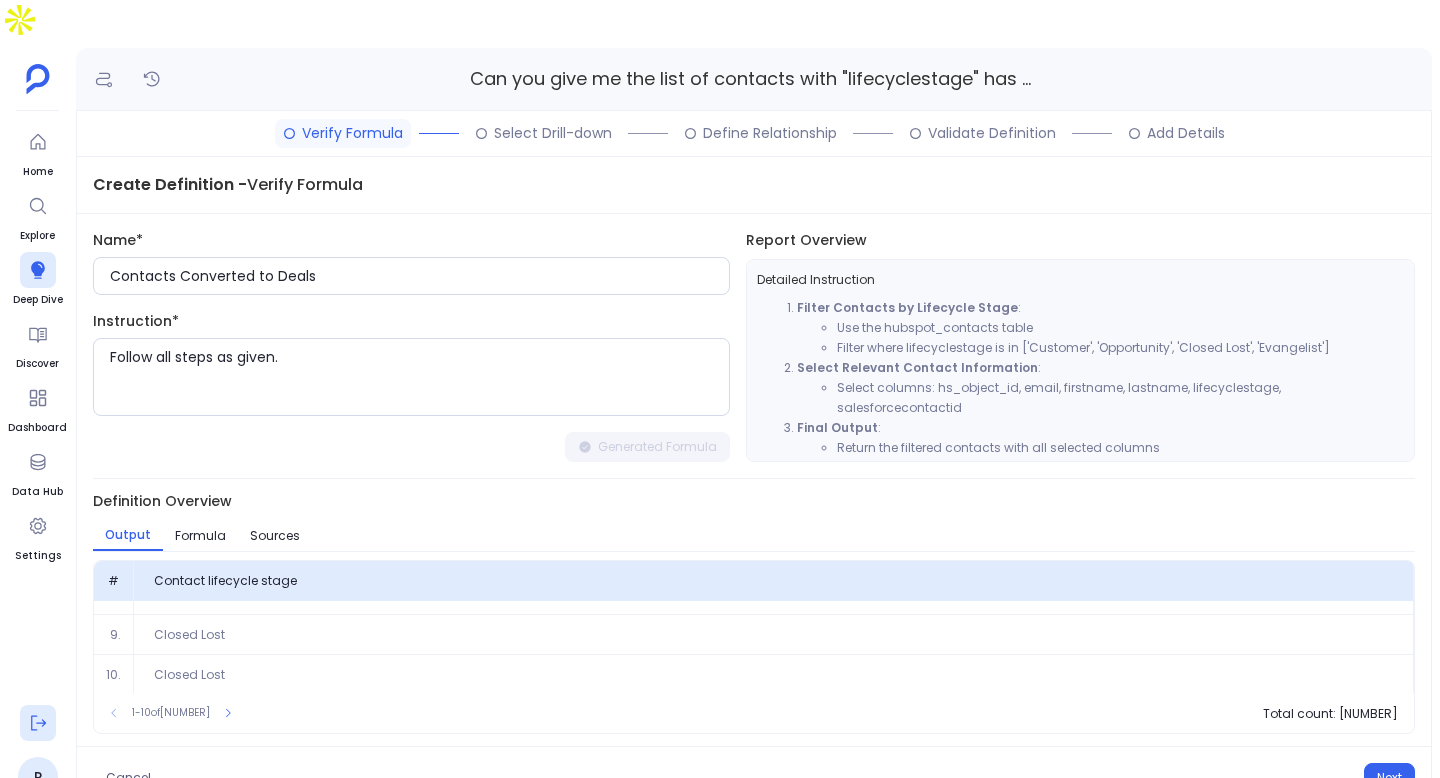 click at bounding box center [38, 723] 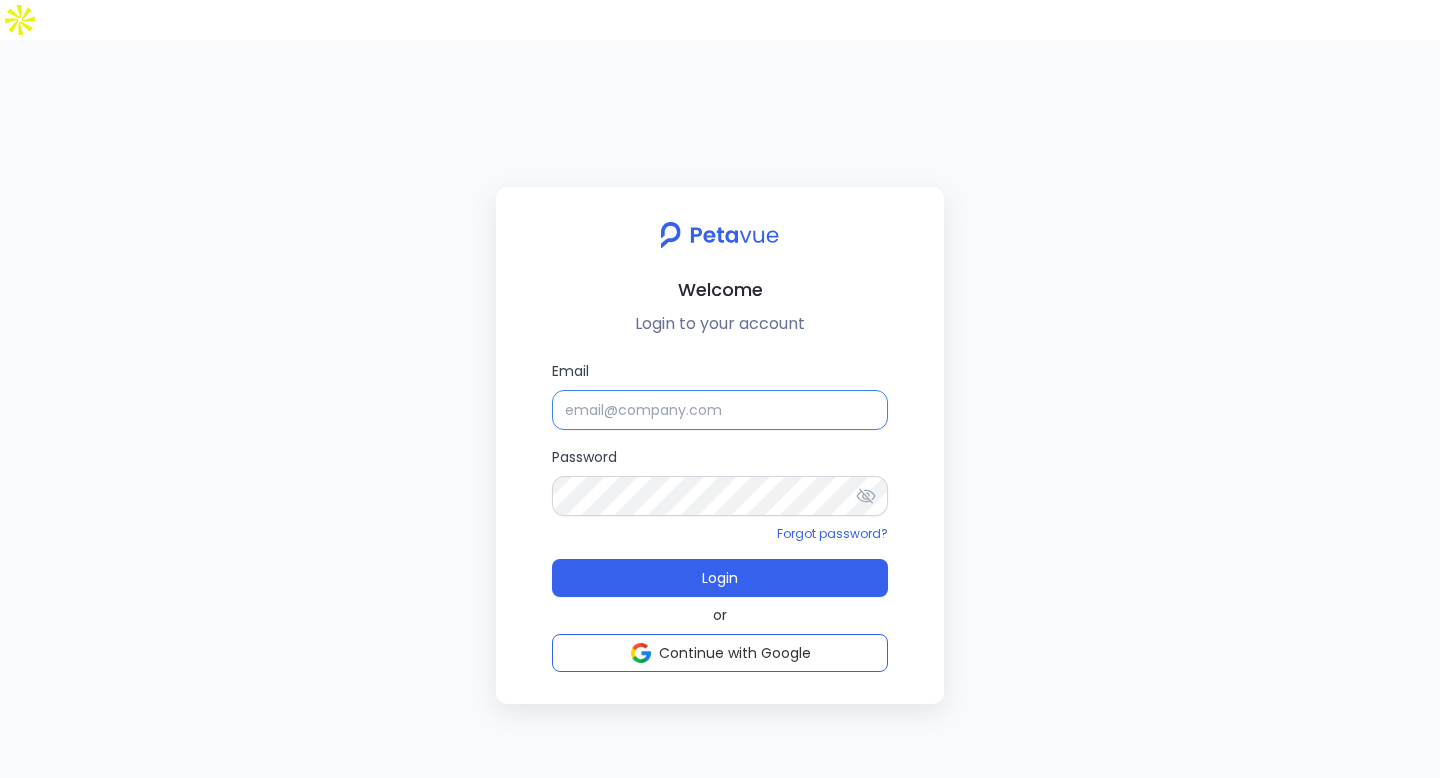 click on "Email" at bounding box center (720, 410) 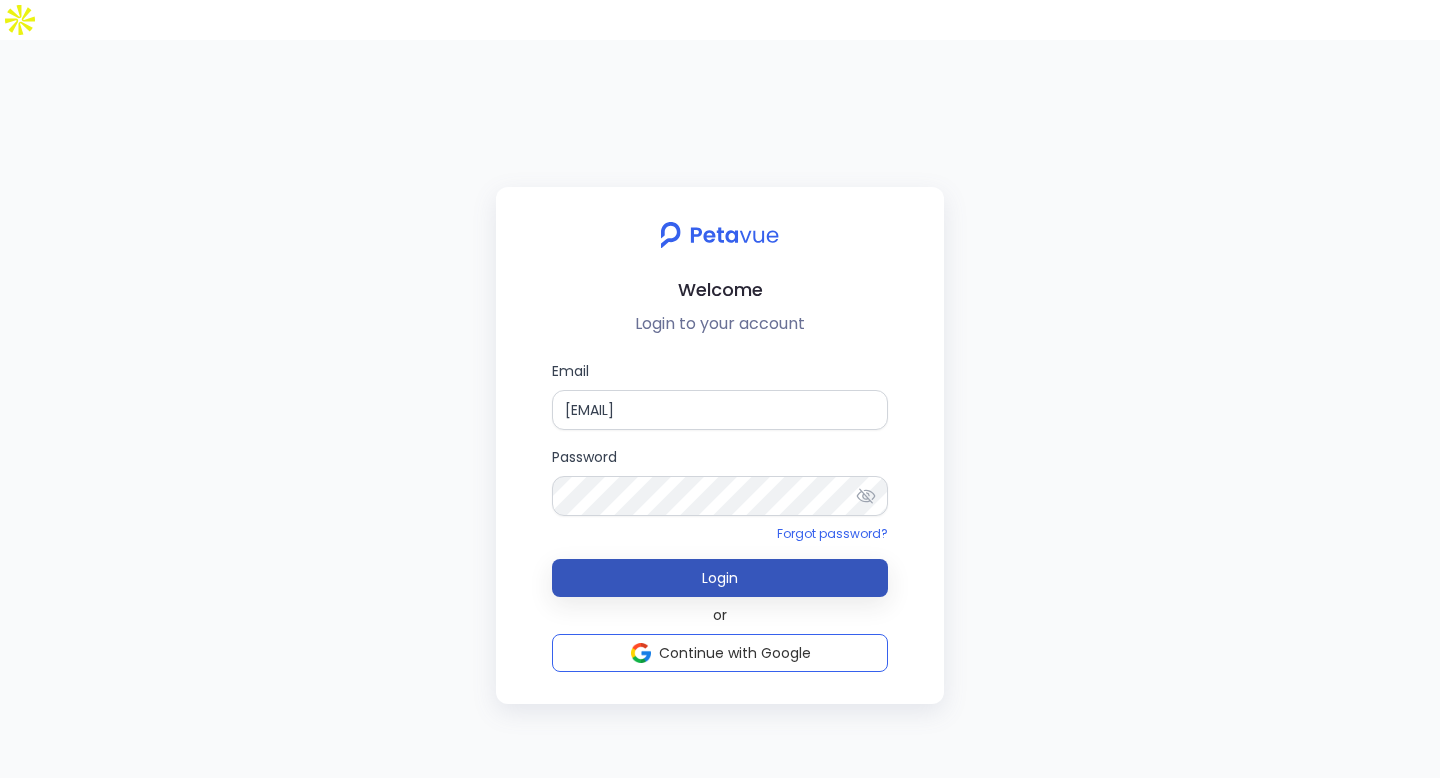 click on "Login" at bounding box center [720, 578] 